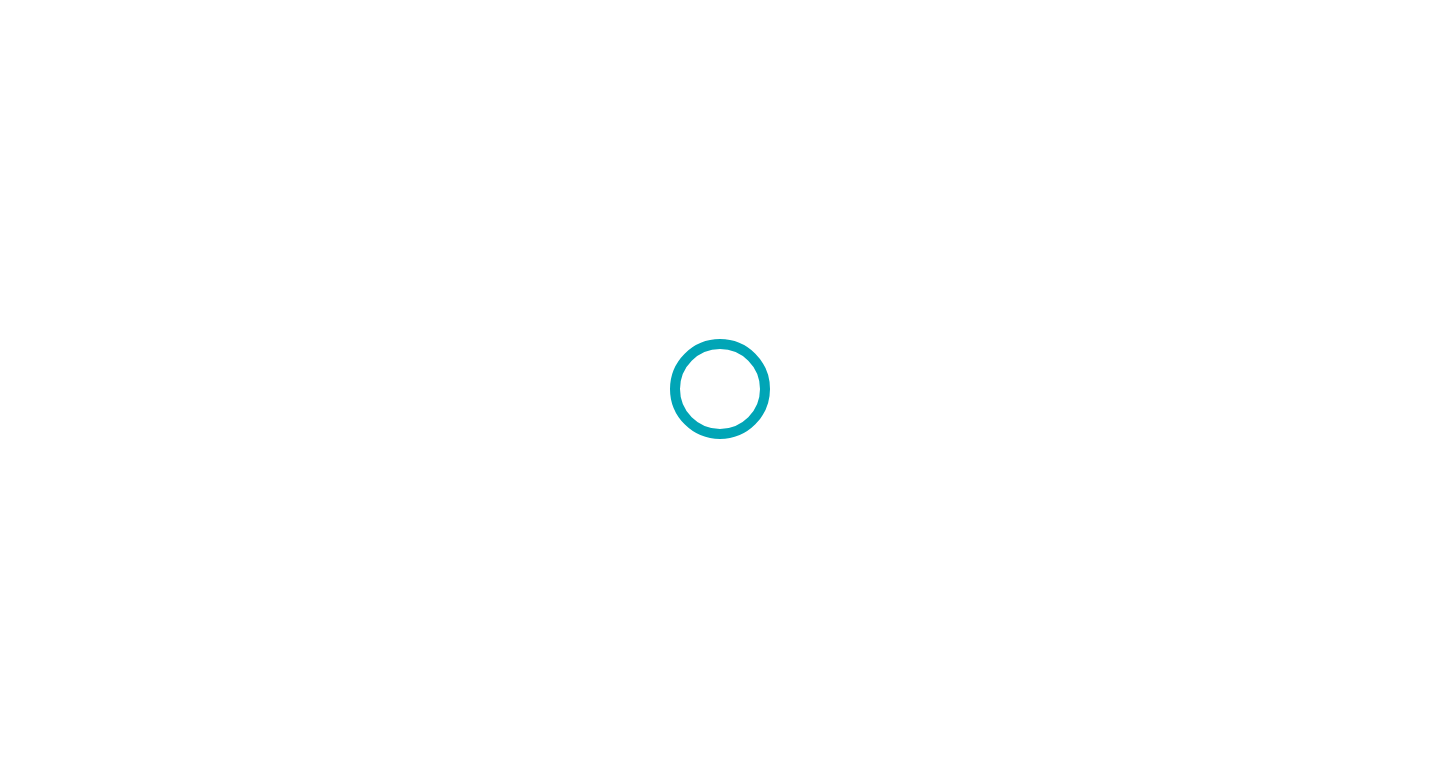 scroll, scrollTop: 0, scrollLeft: 0, axis: both 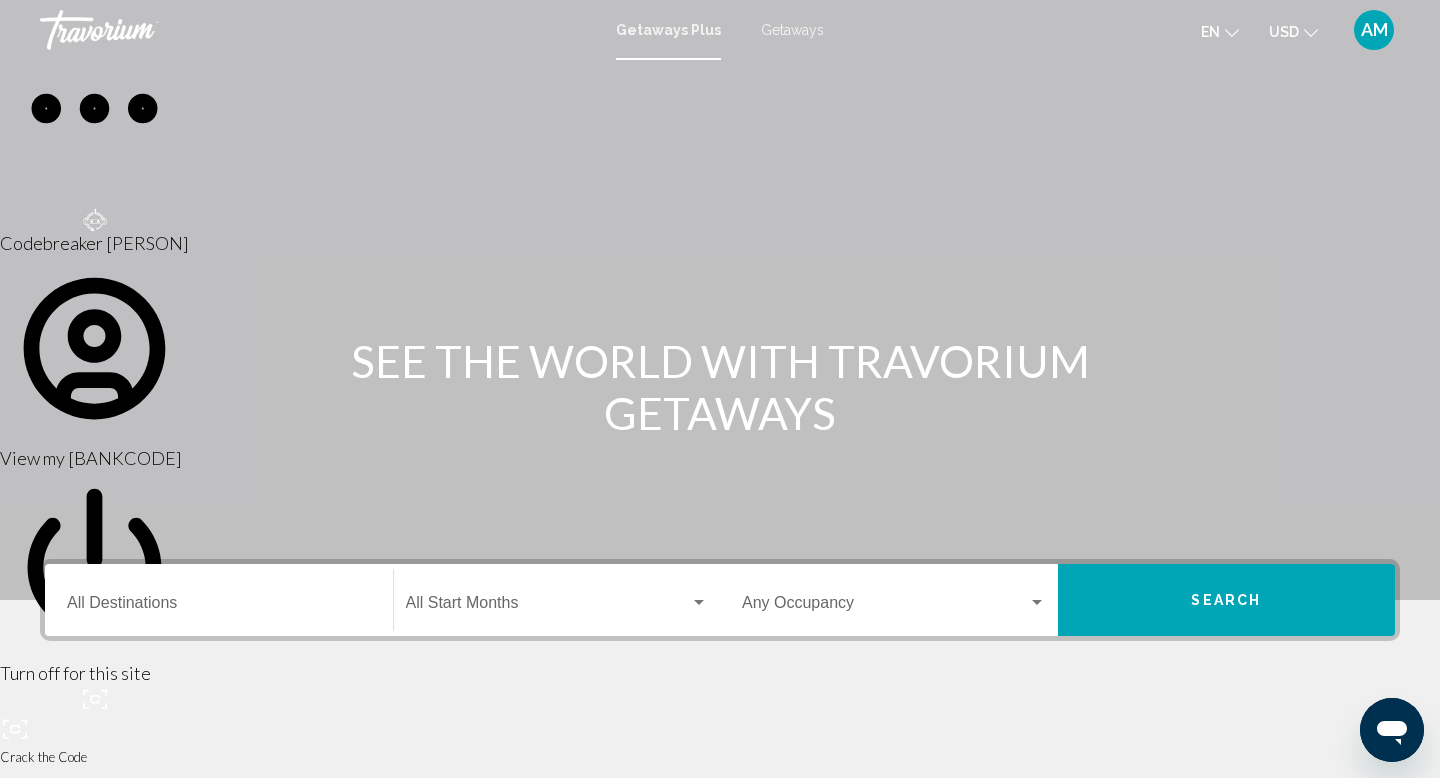 click on "Getaways" at bounding box center (792, 30) 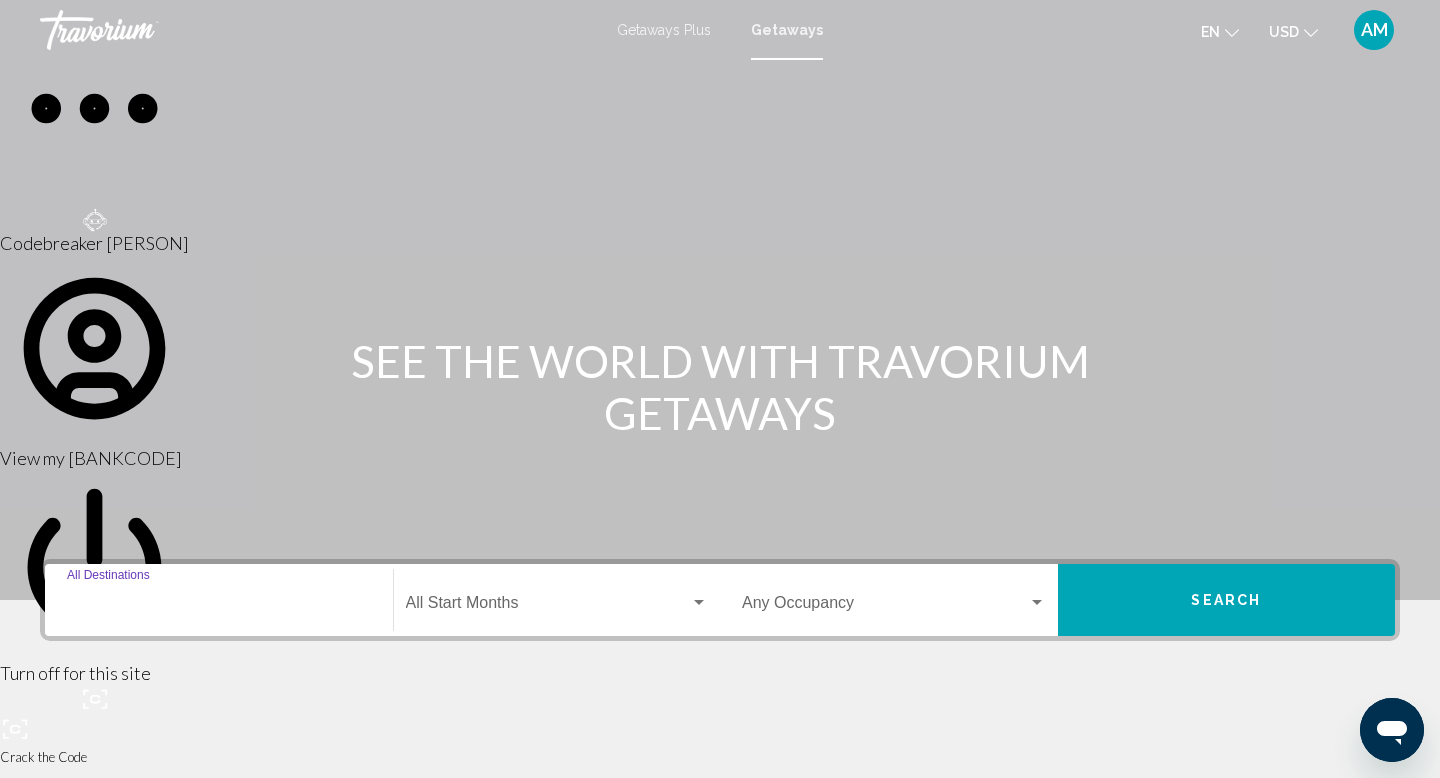 click on "Destination All Destinations" at bounding box center [219, 607] 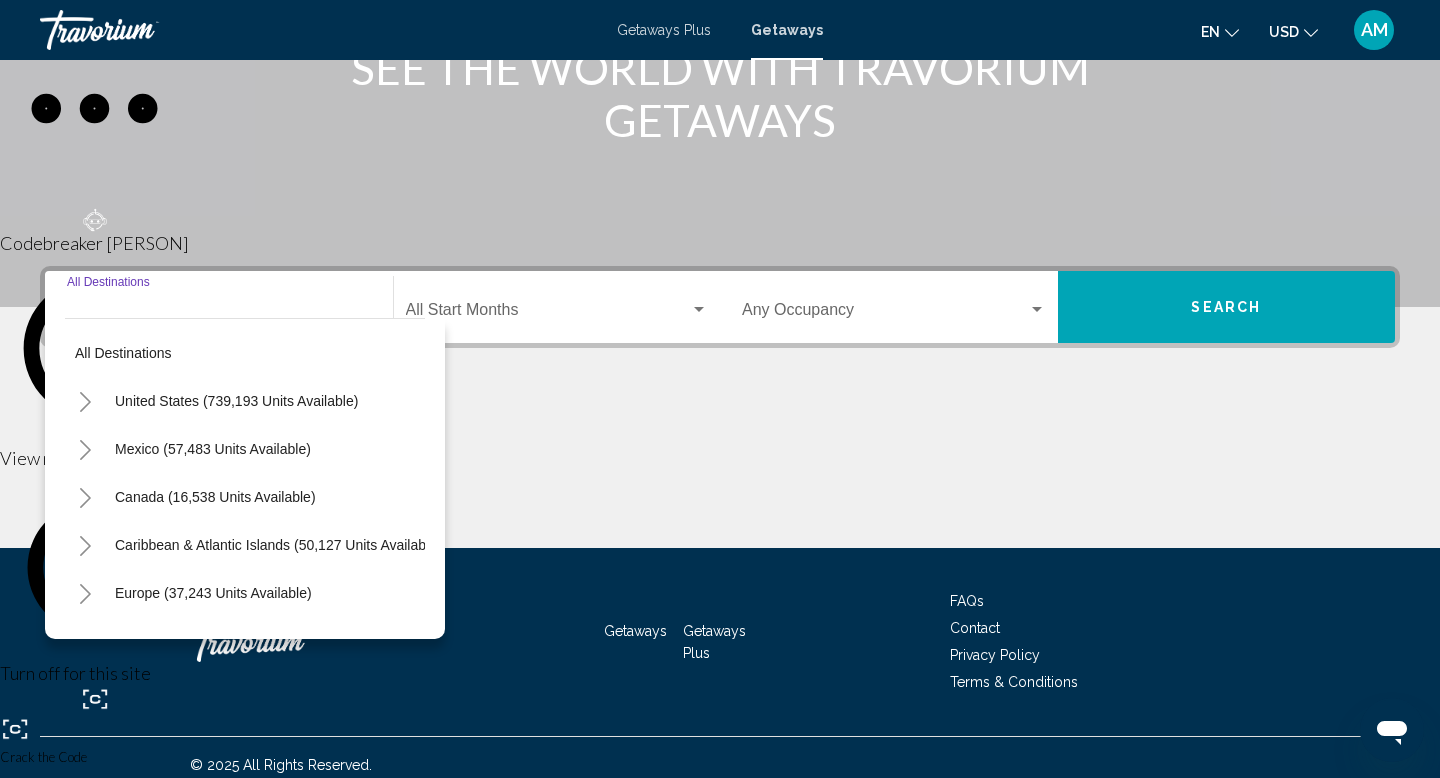 scroll, scrollTop: 308, scrollLeft: 0, axis: vertical 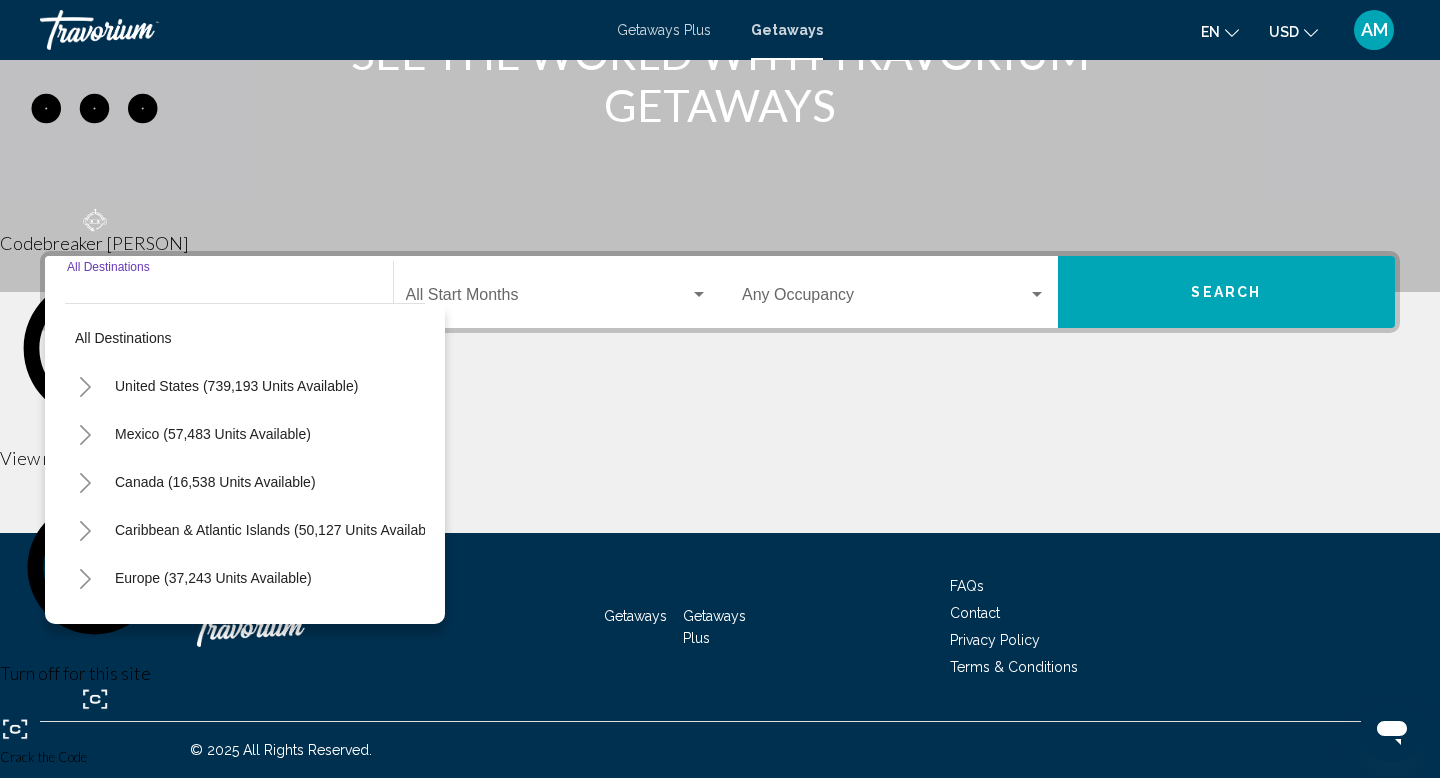 click 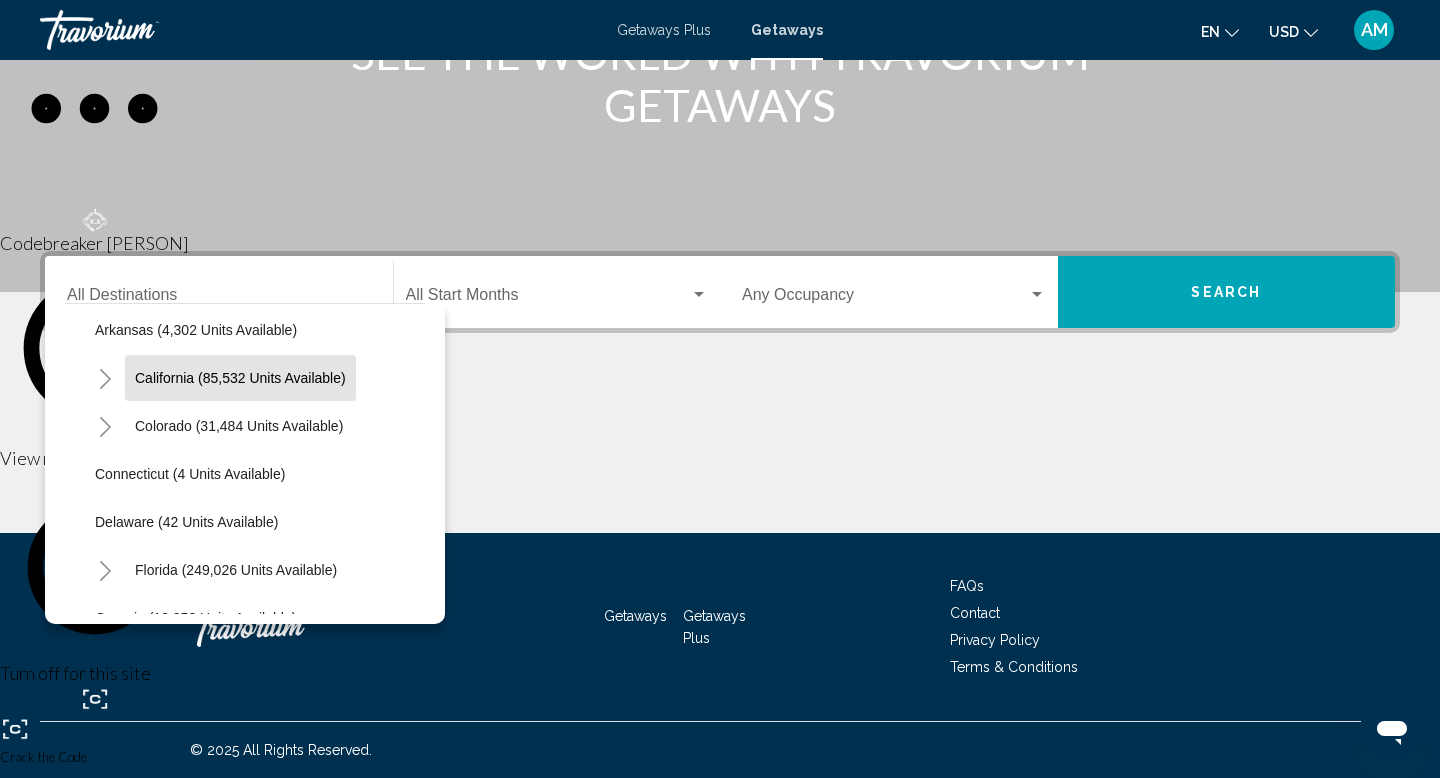 scroll, scrollTop: 157, scrollLeft: 0, axis: vertical 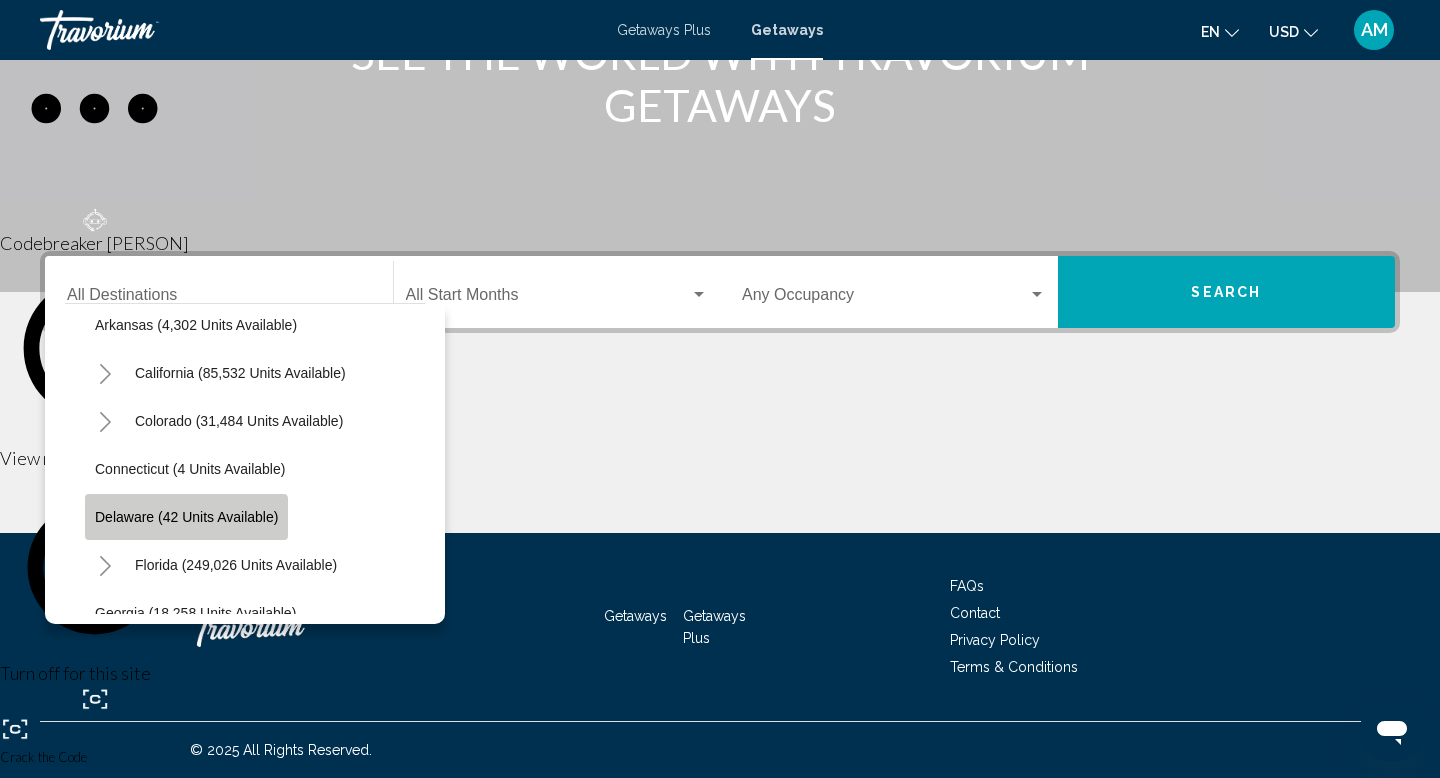 click on "Delaware (42 units available)" 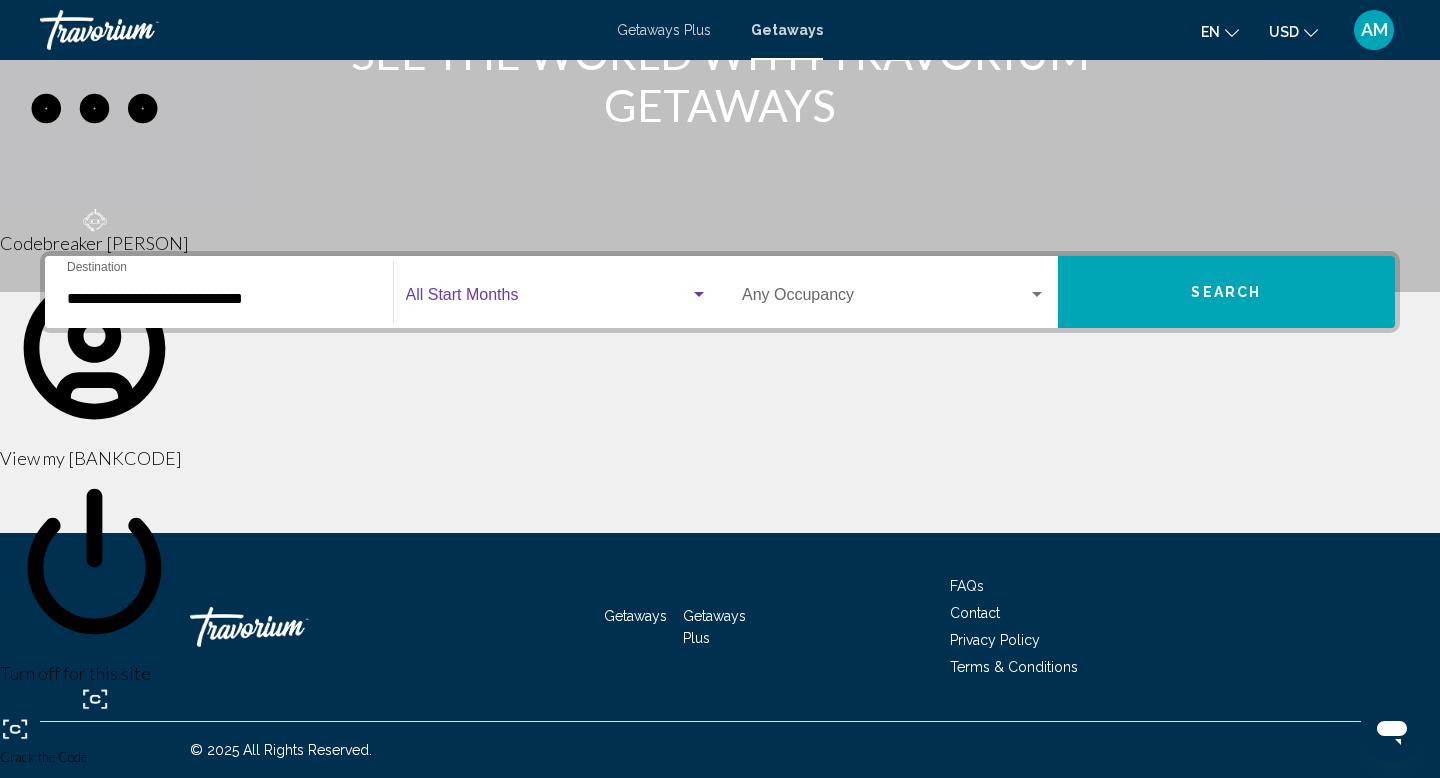 click at bounding box center (548, 299) 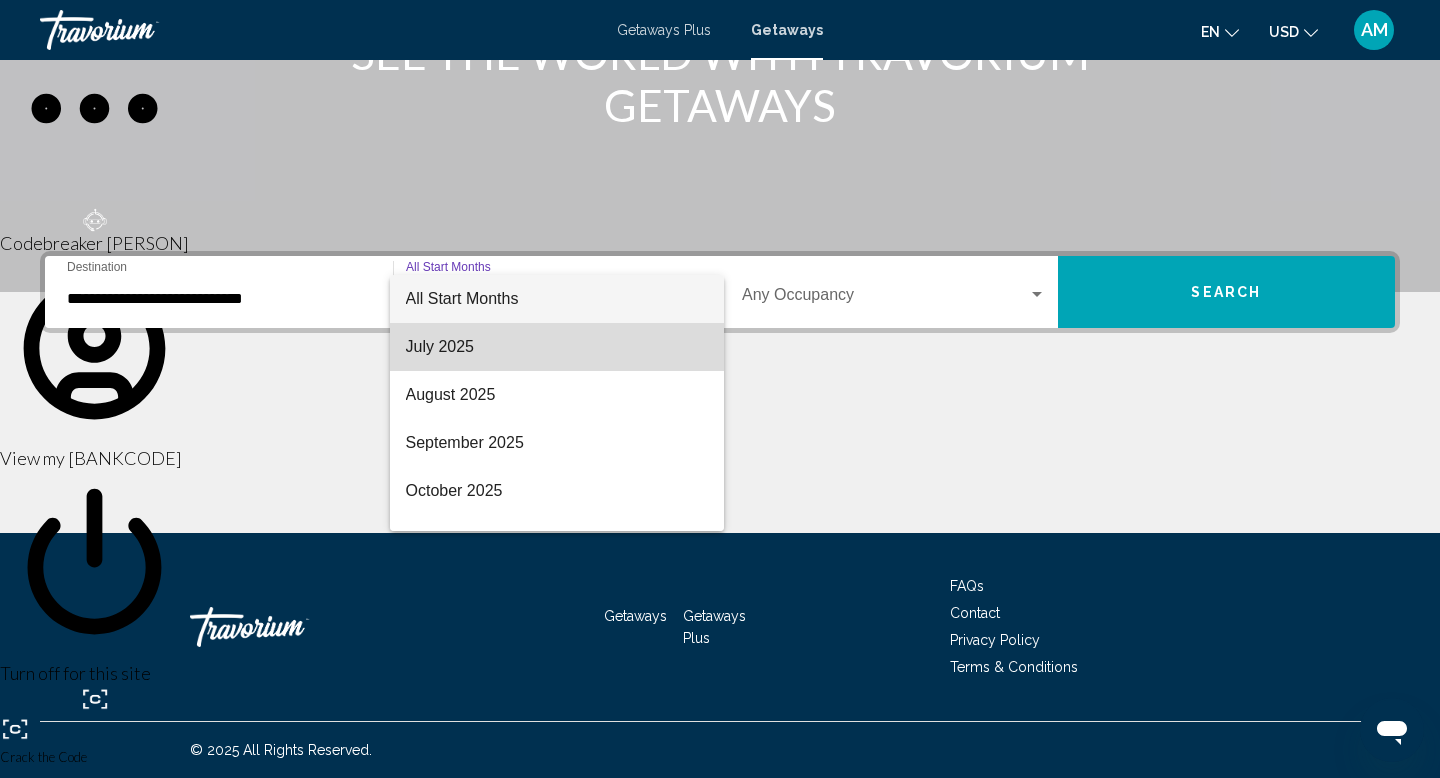 click on "July 2025" at bounding box center [557, 347] 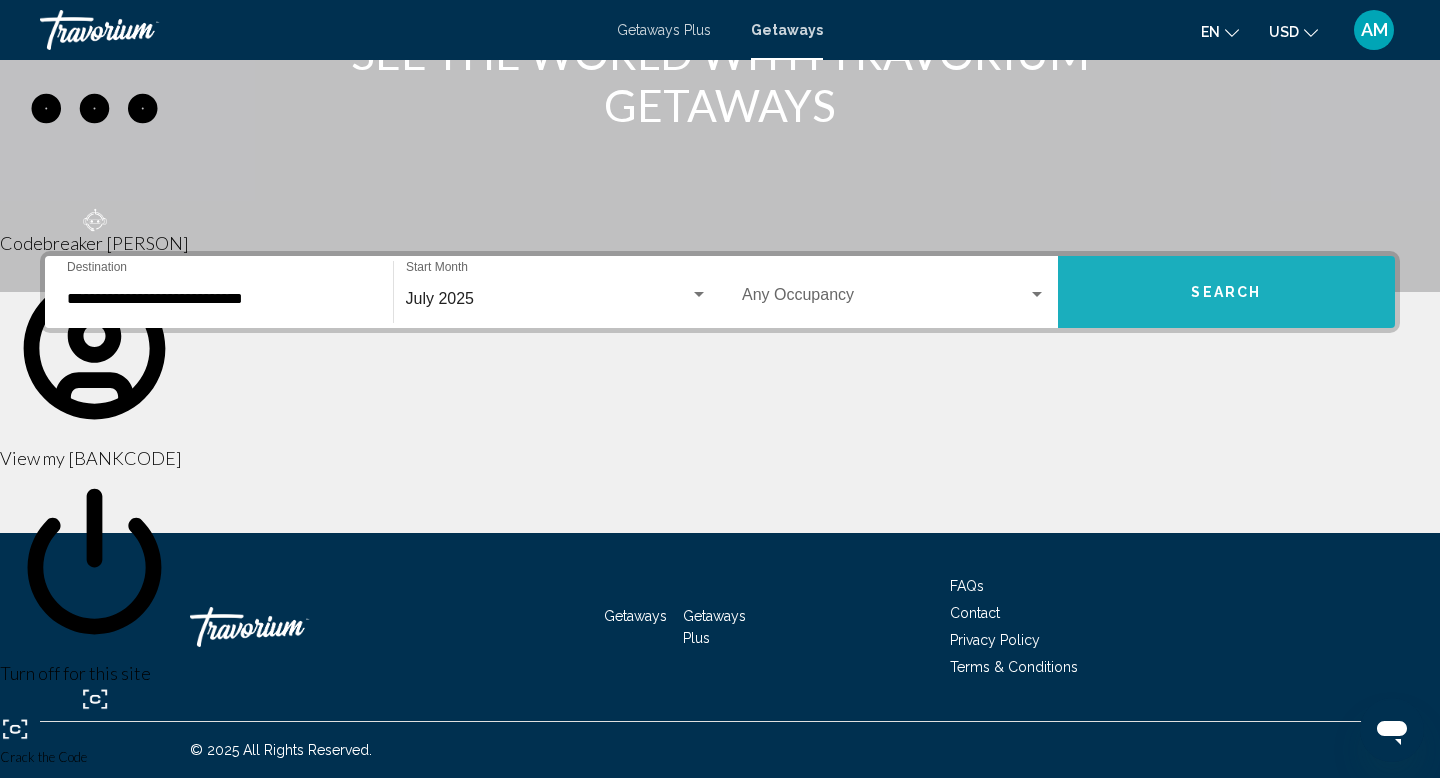 click on "Search" at bounding box center (1227, 292) 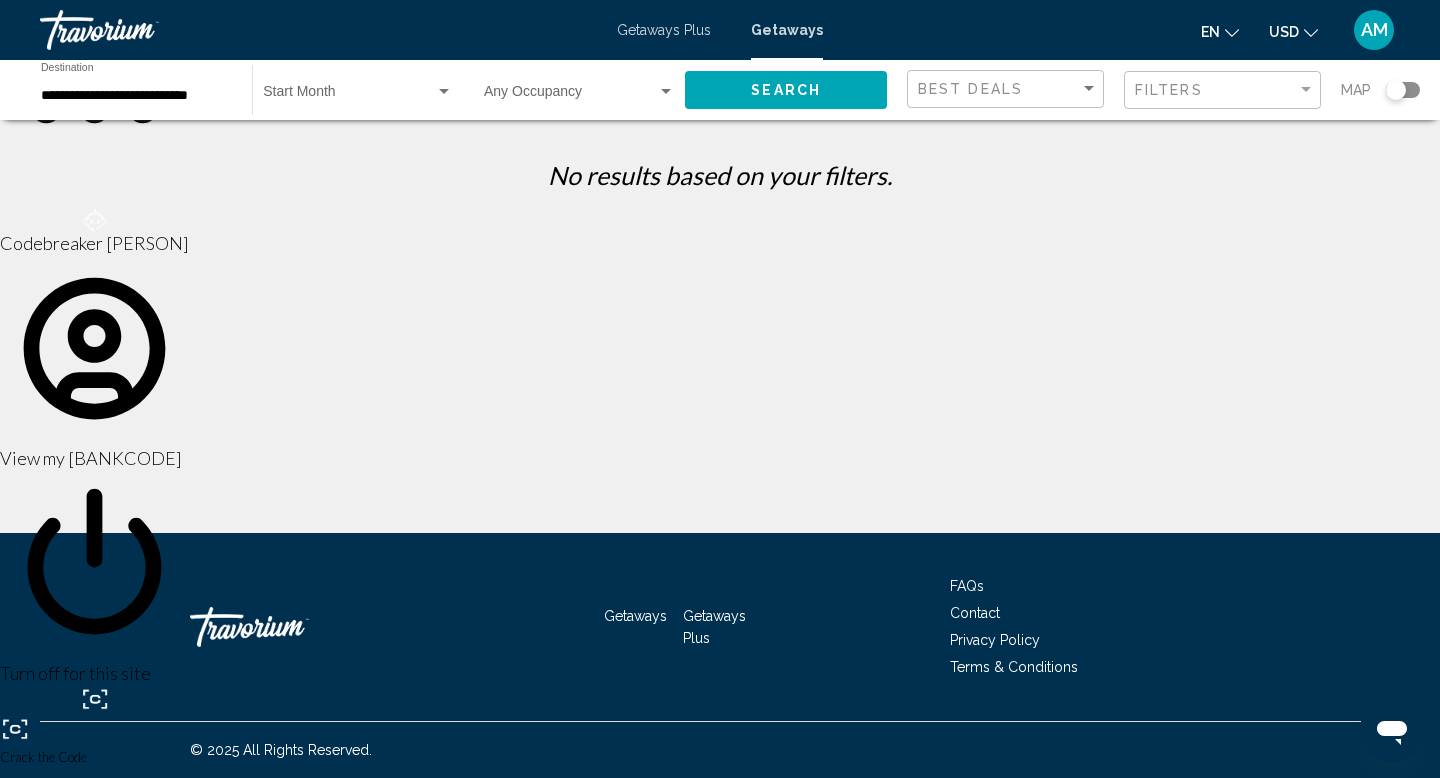 click on "**********" at bounding box center (136, 96) 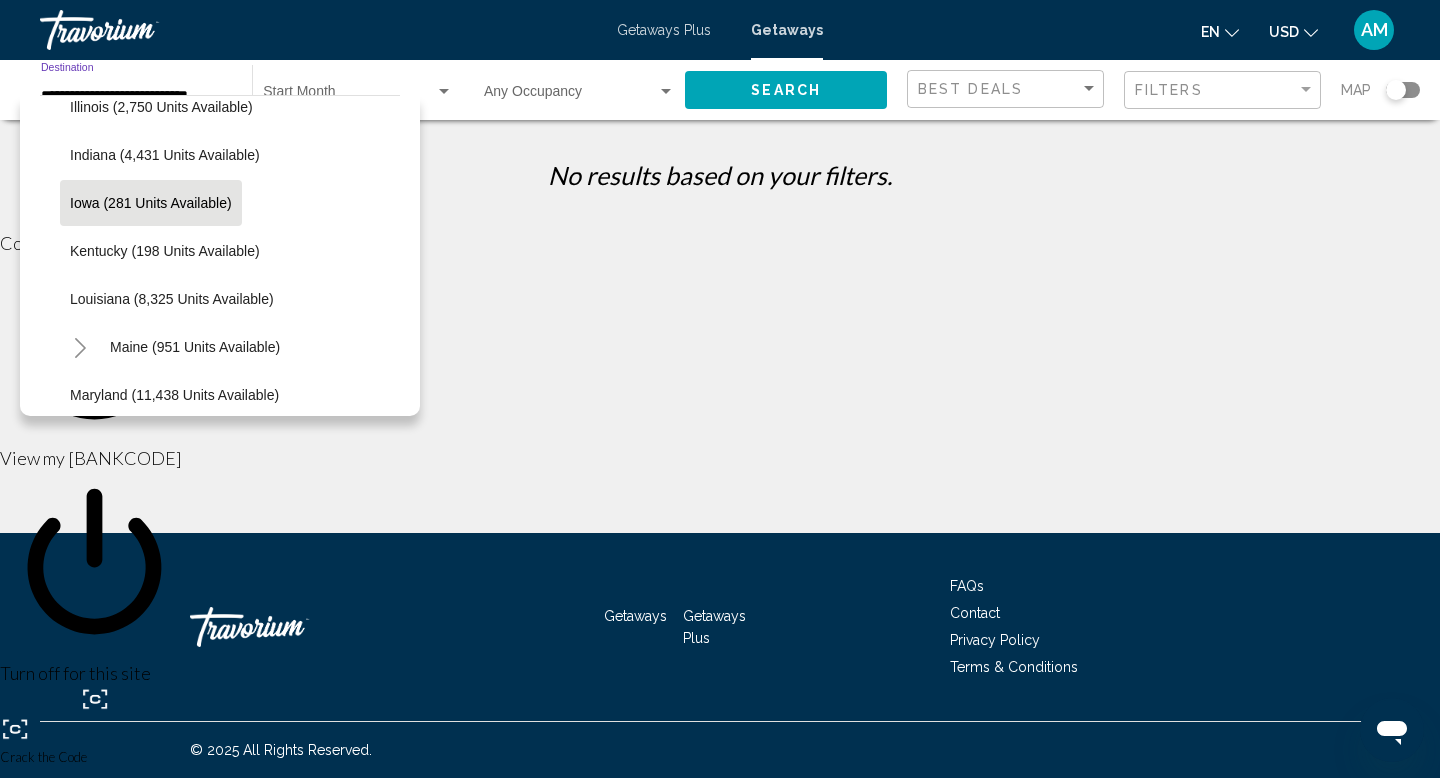 scroll, scrollTop: 651, scrollLeft: 0, axis: vertical 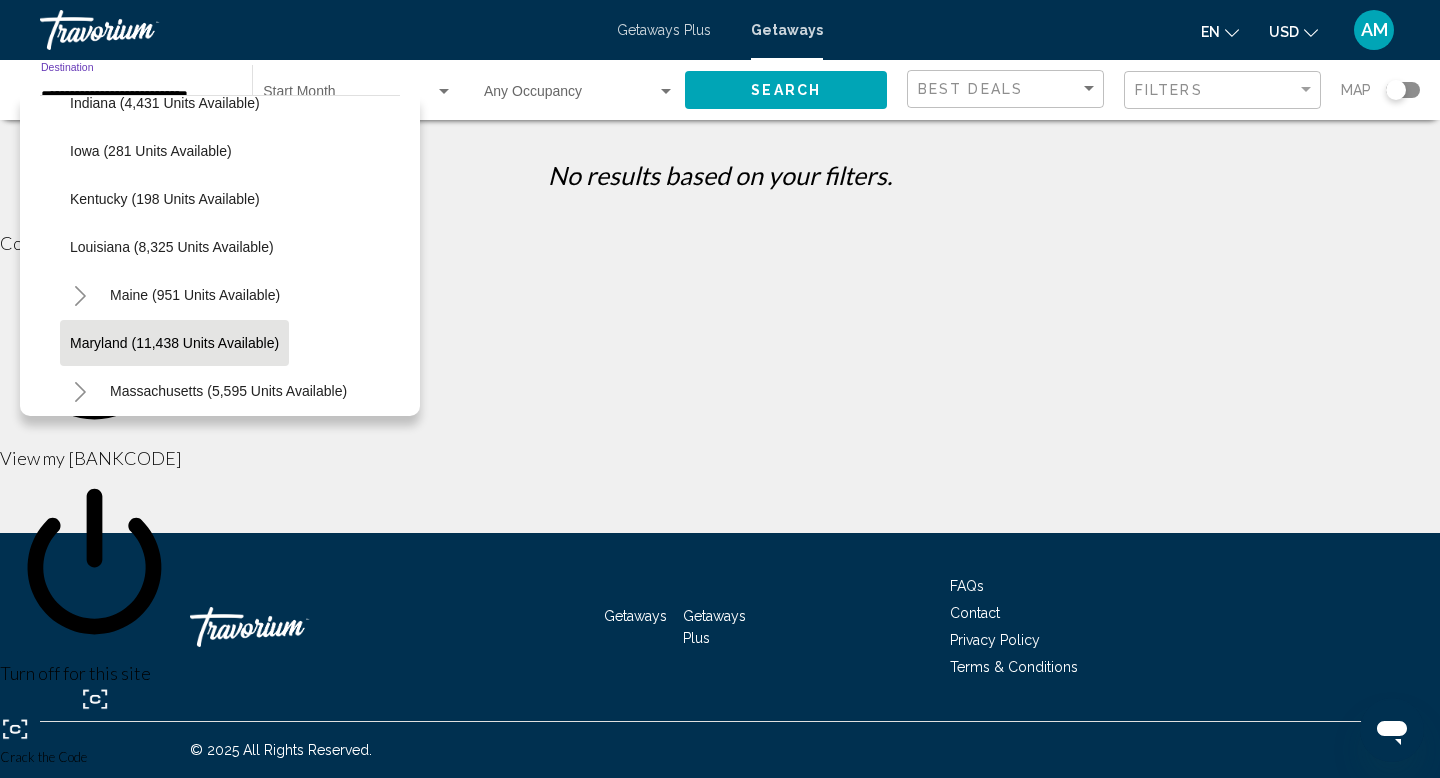 click on "Maryland (11,438 units available)" 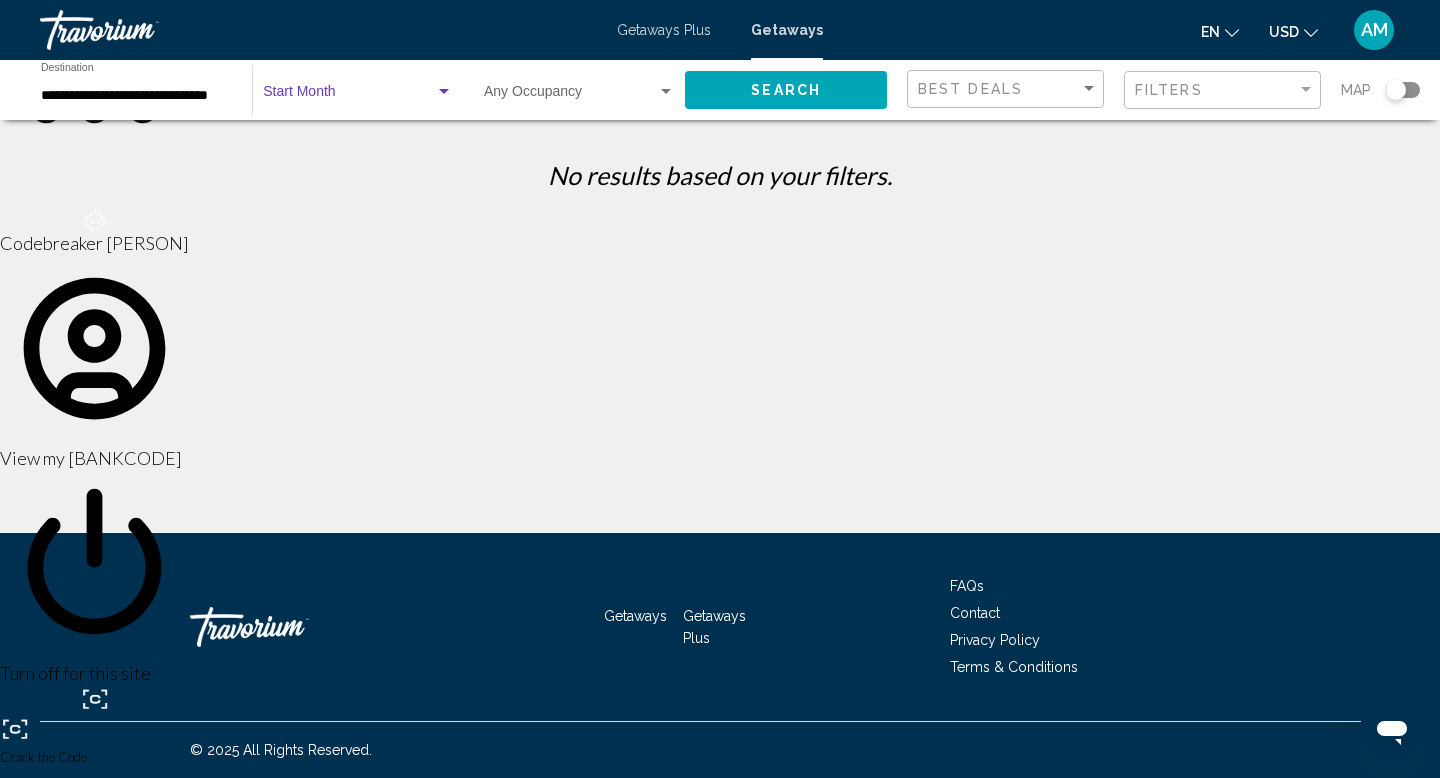 click at bounding box center (349, 96) 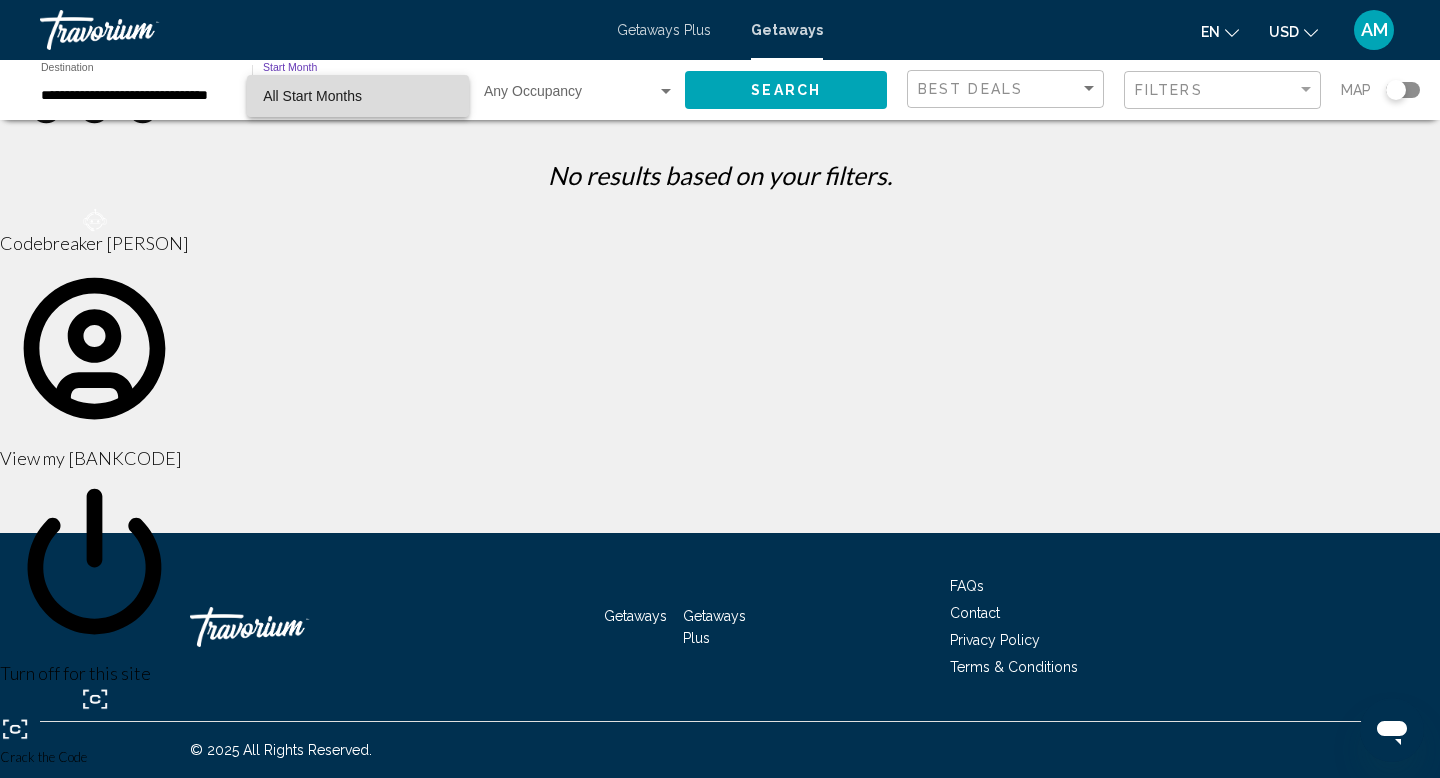 click on "All Start Months" at bounding box center [358, 96] 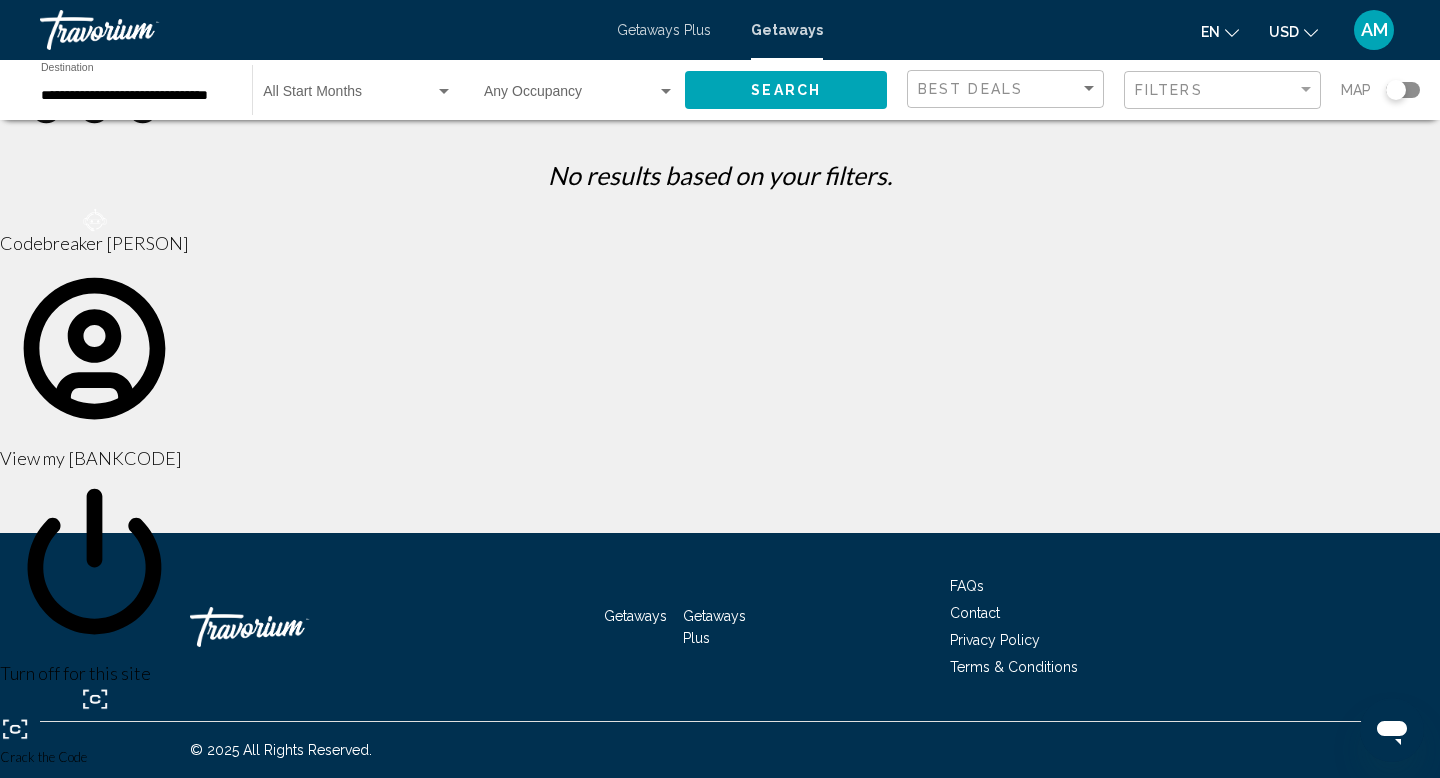 click on "Start Month All Start Months" 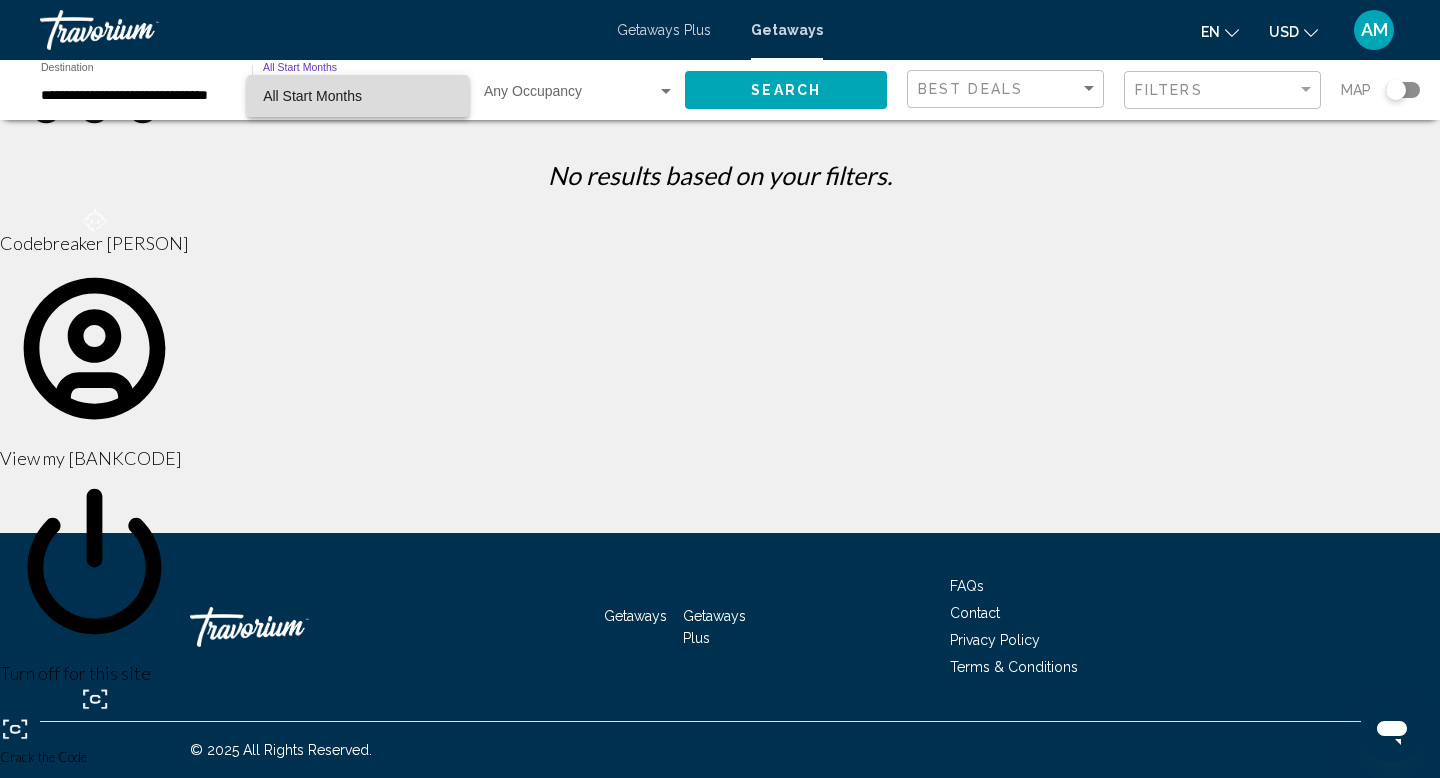 click on "All Start Months" at bounding box center (358, 96) 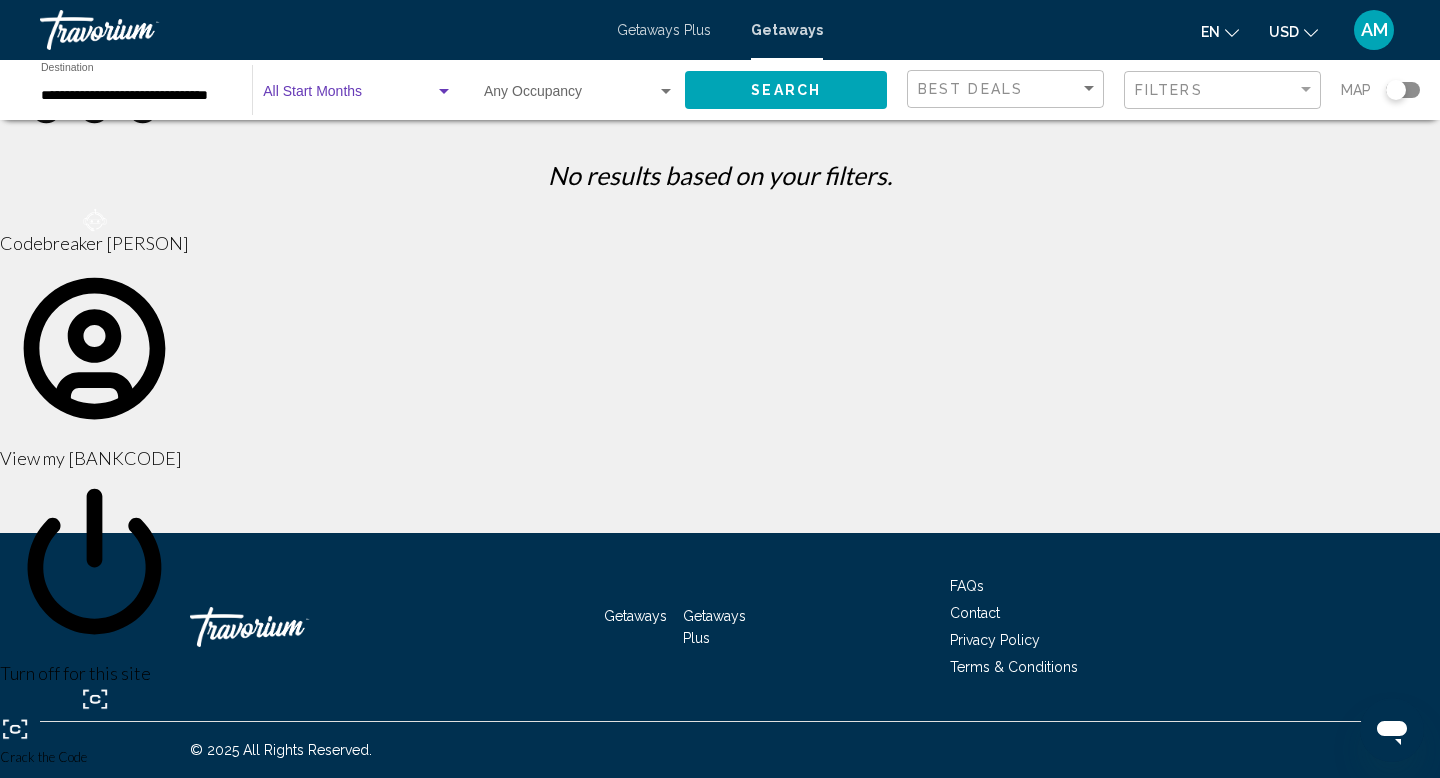 click at bounding box center [444, 92] 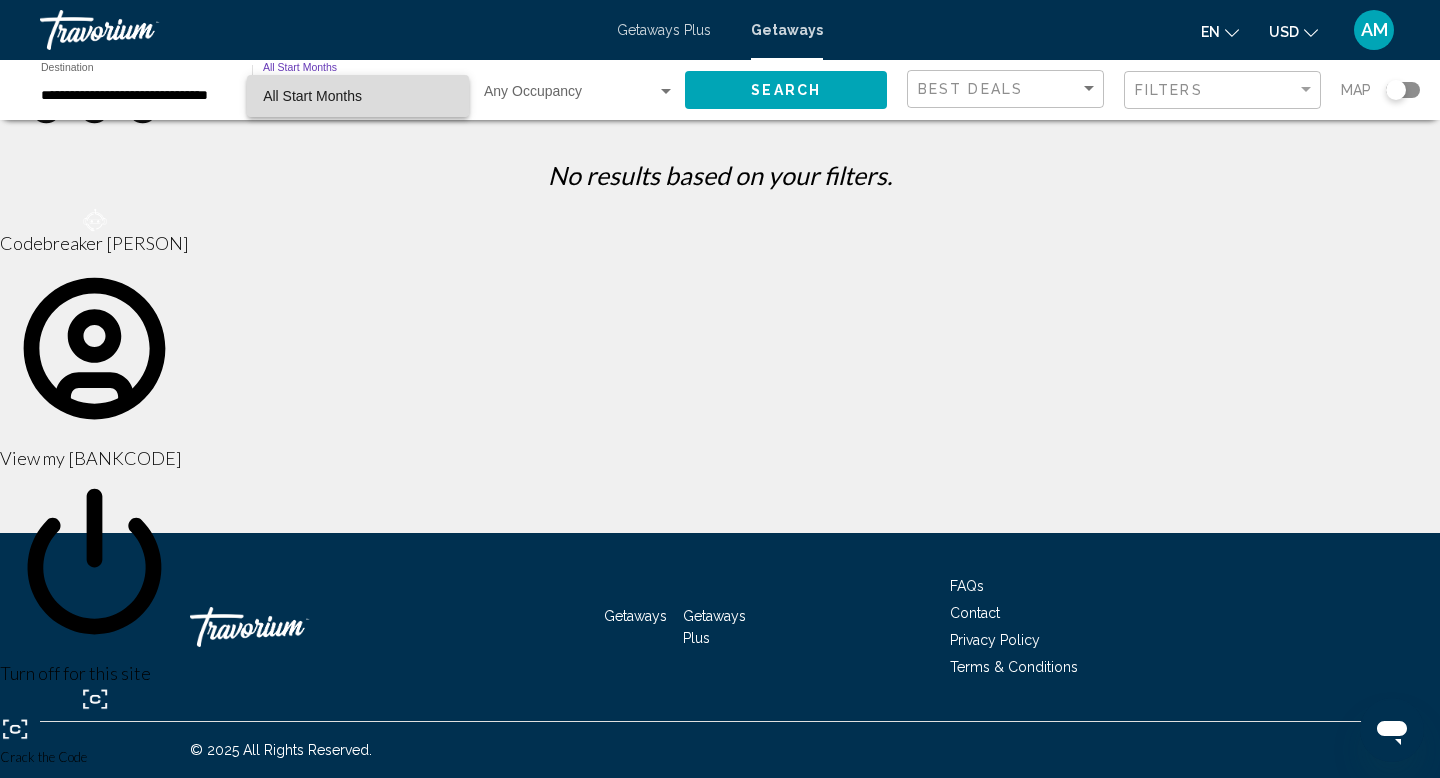 click on "All Start Months" at bounding box center [358, 96] 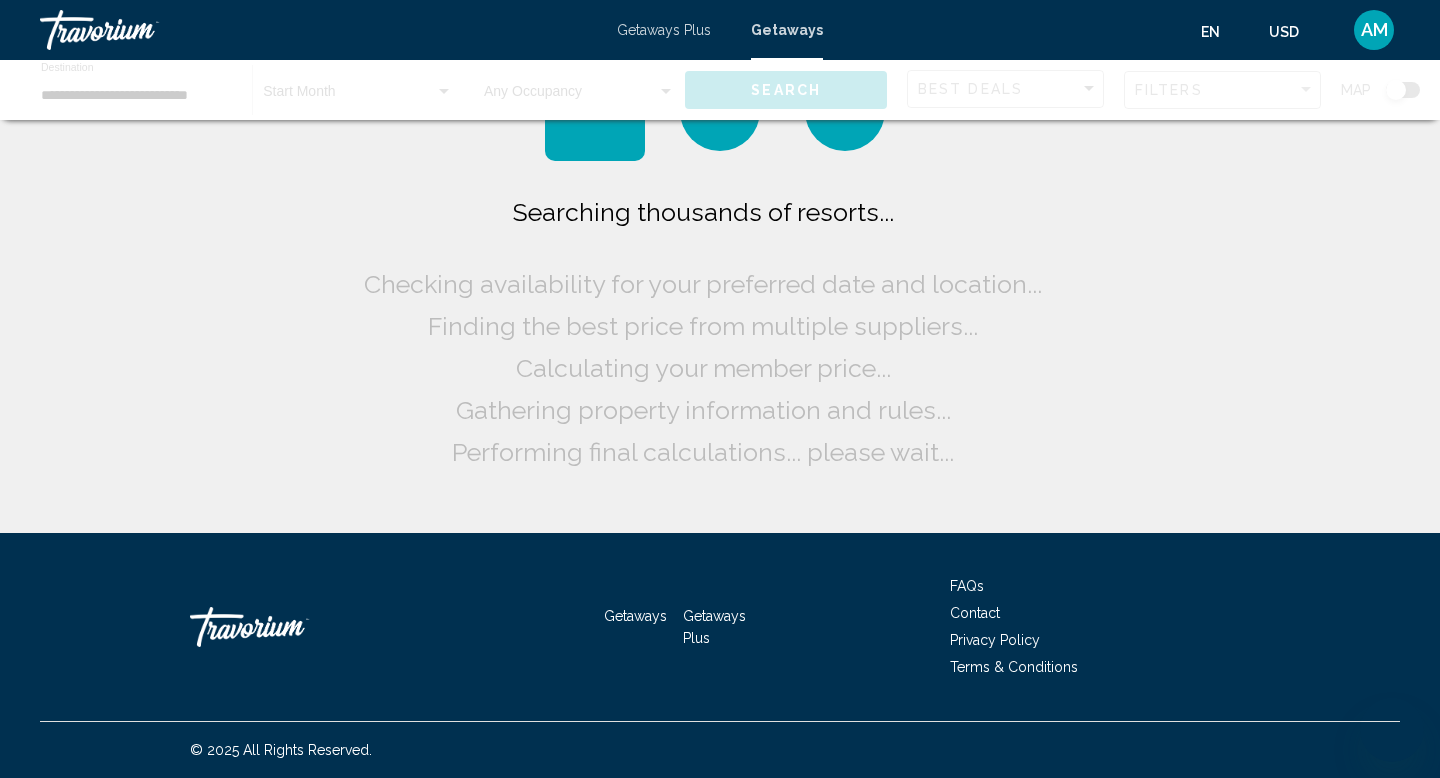 scroll, scrollTop: 0, scrollLeft: 0, axis: both 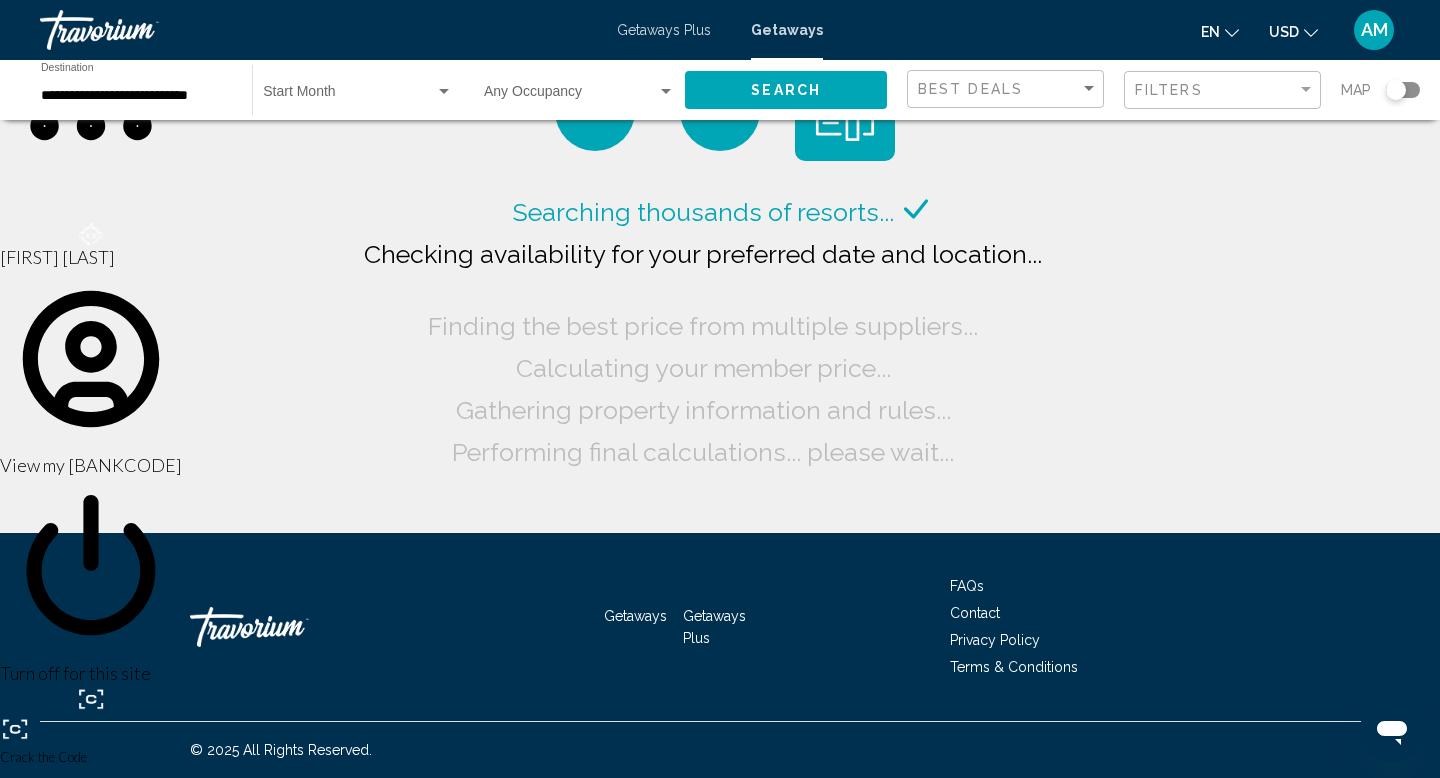 click at bounding box center (349, 96) 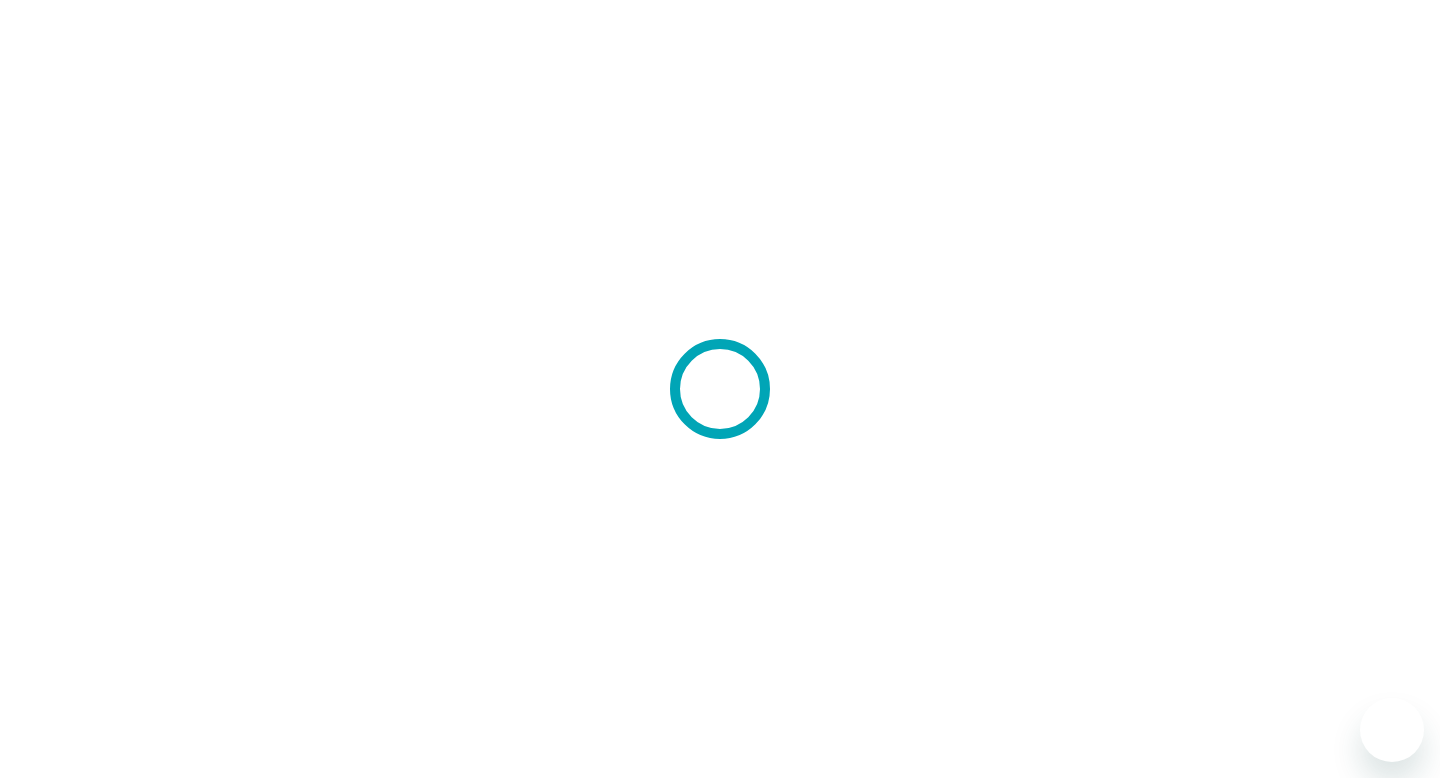 scroll, scrollTop: 0, scrollLeft: 0, axis: both 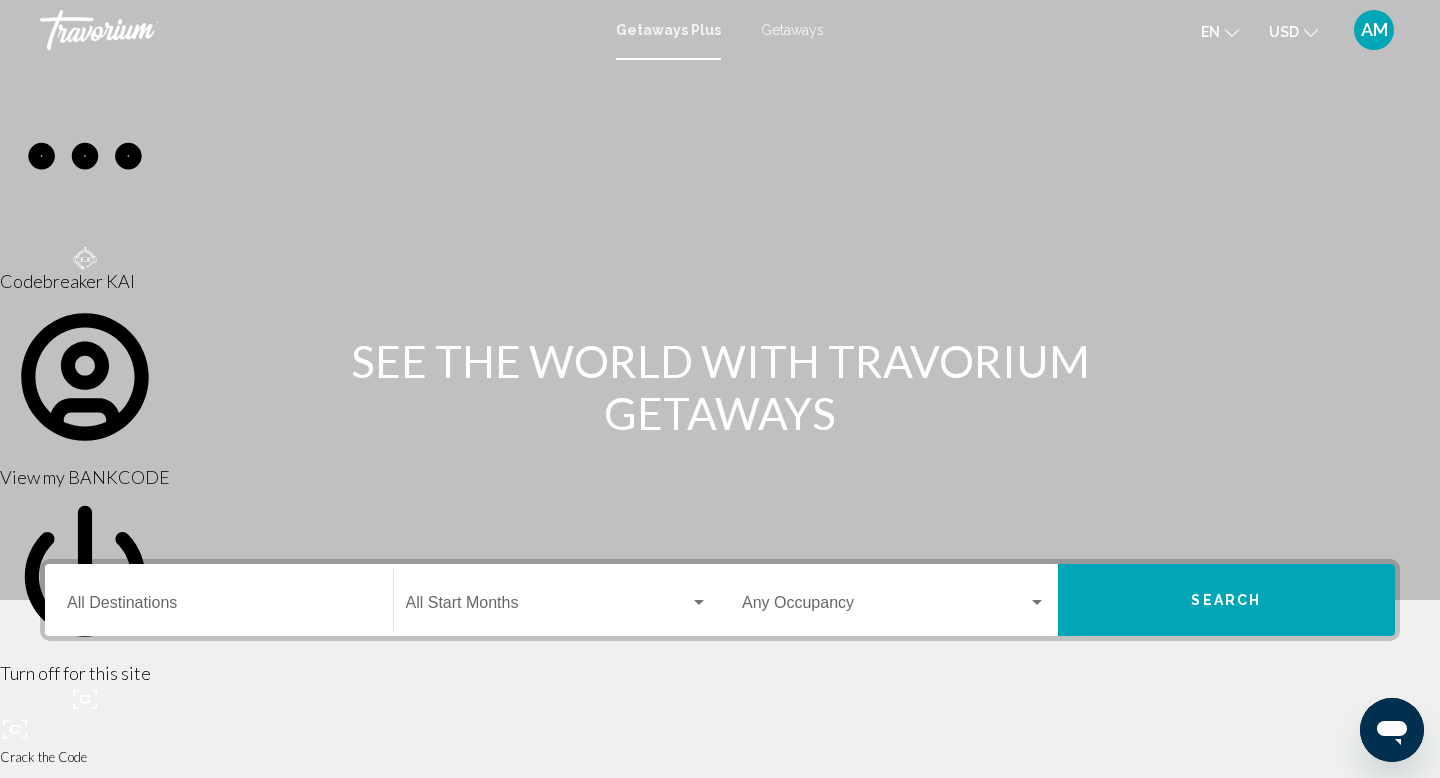 click on "Getaways Plus  Getaways en
English Español Français Italiano Português русский USD
USD ($) MXN (Mex$) CAD (Can$) GBP (£) EUR (€) AUD (A$) NZD (NZ$) CNY (CN¥) AM Login" at bounding box center (720, 30) 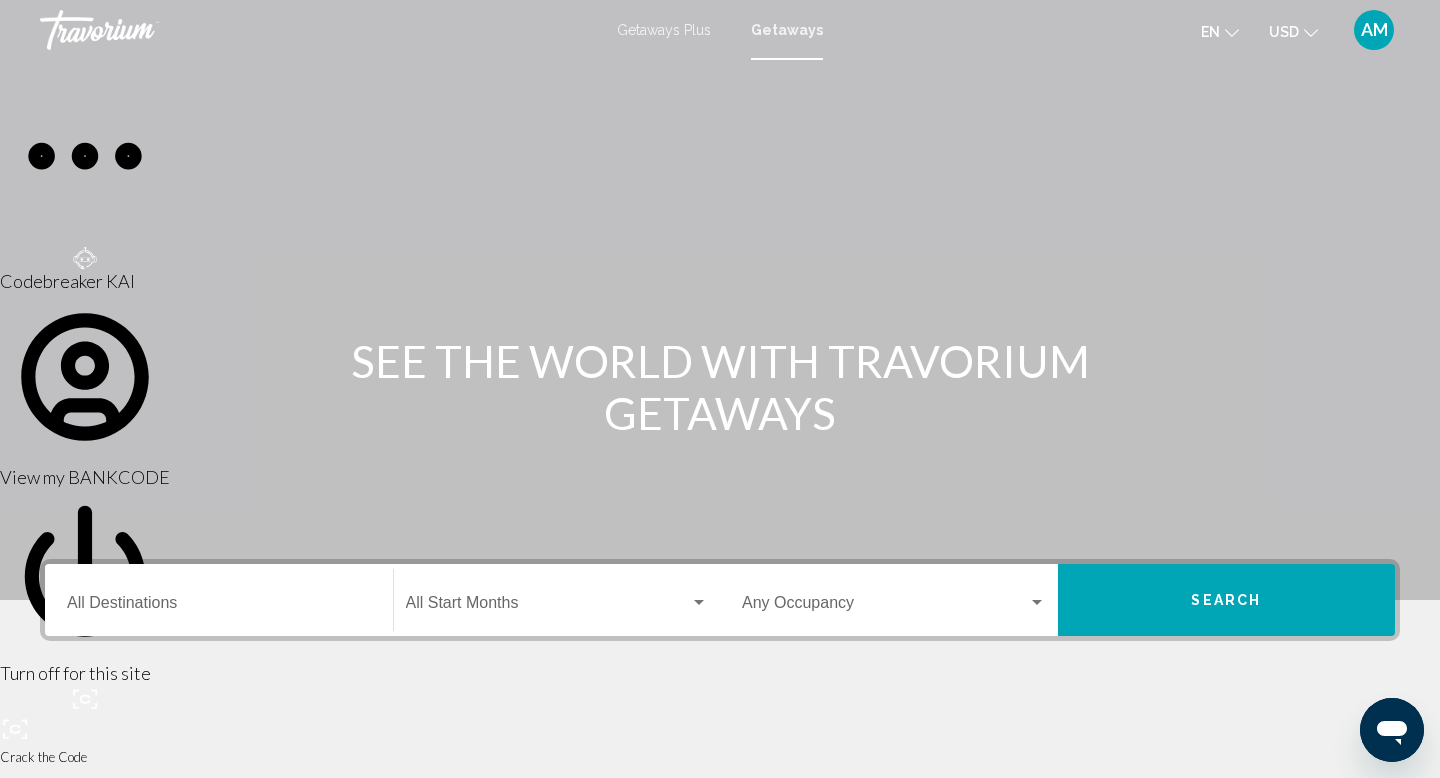 click on "Destination All Destinations" at bounding box center (219, 600) 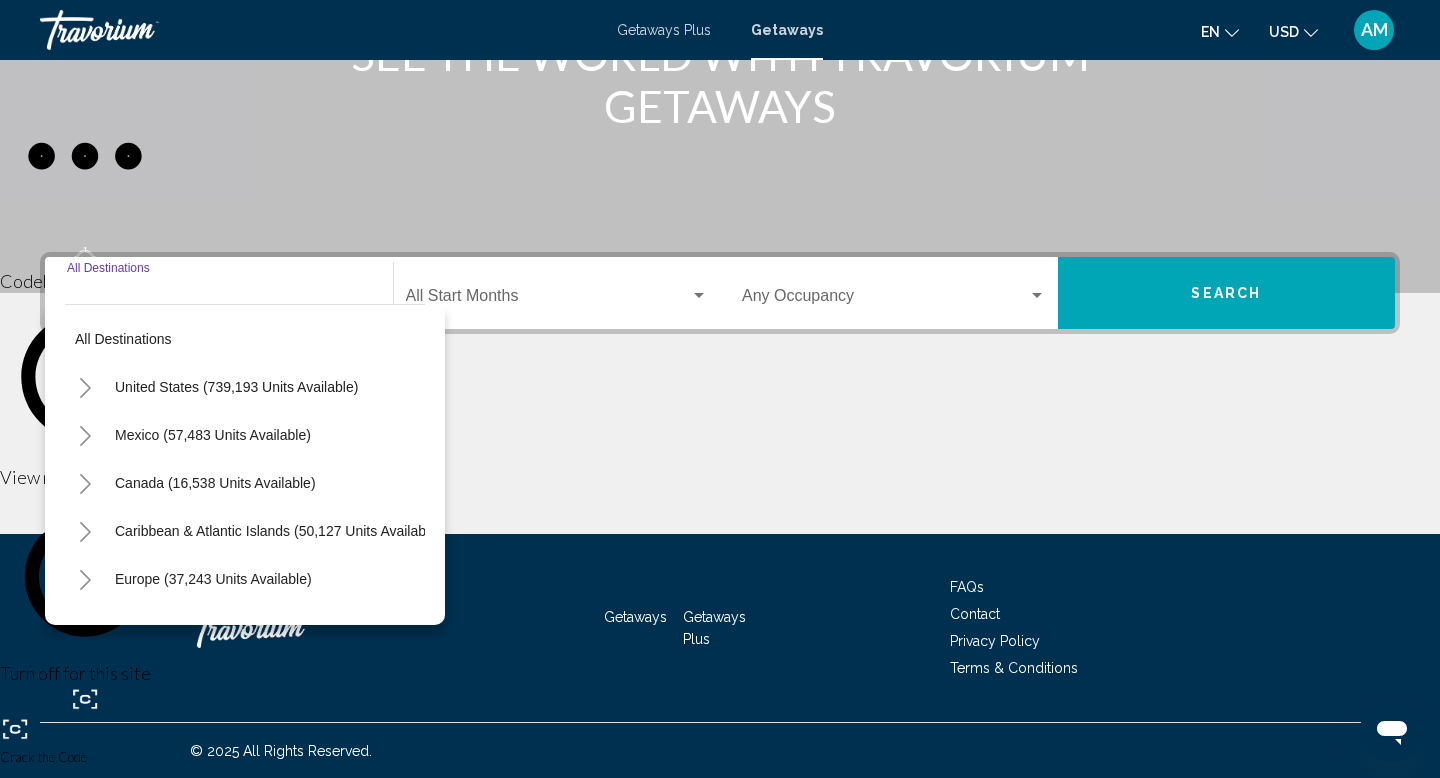scroll, scrollTop: 308, scrollLeft: 0, axis: vertical 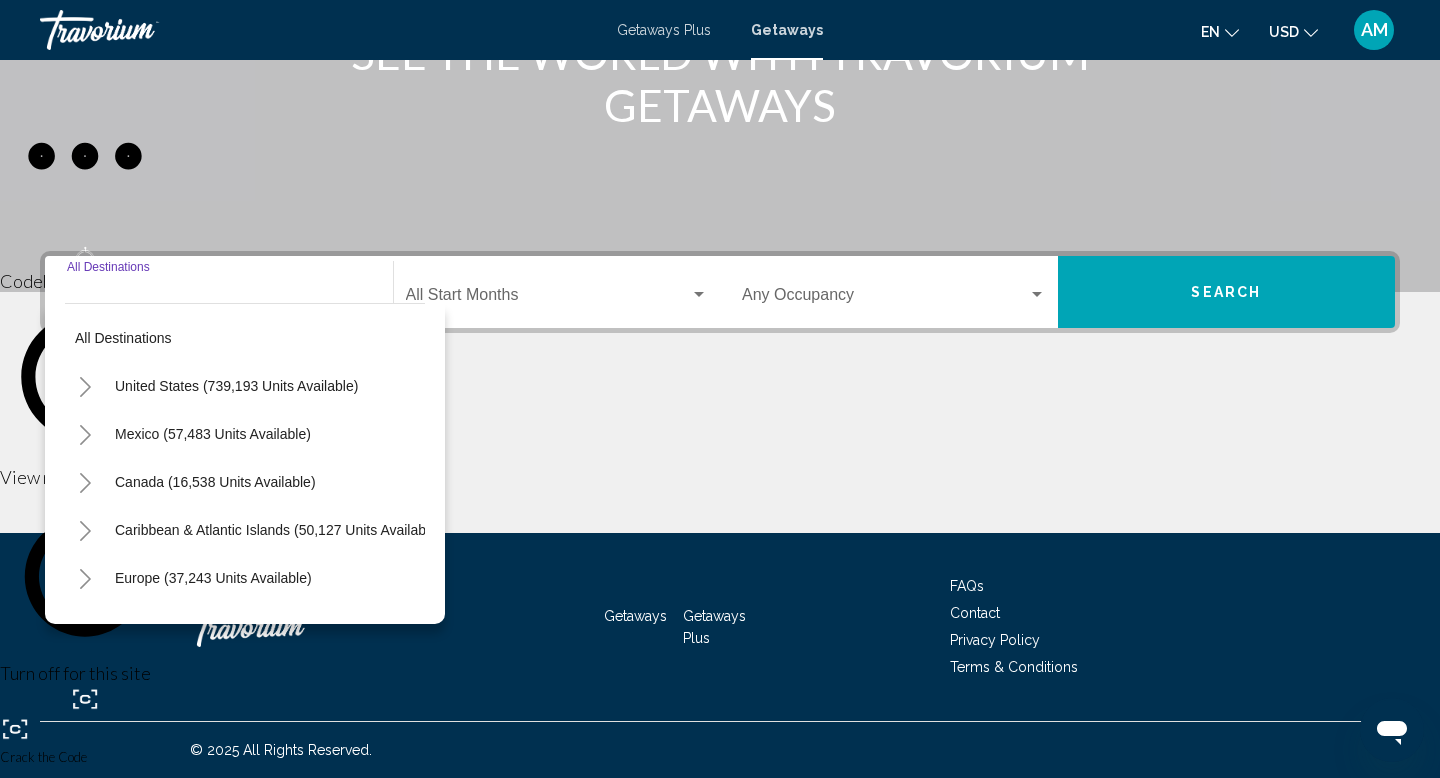 click 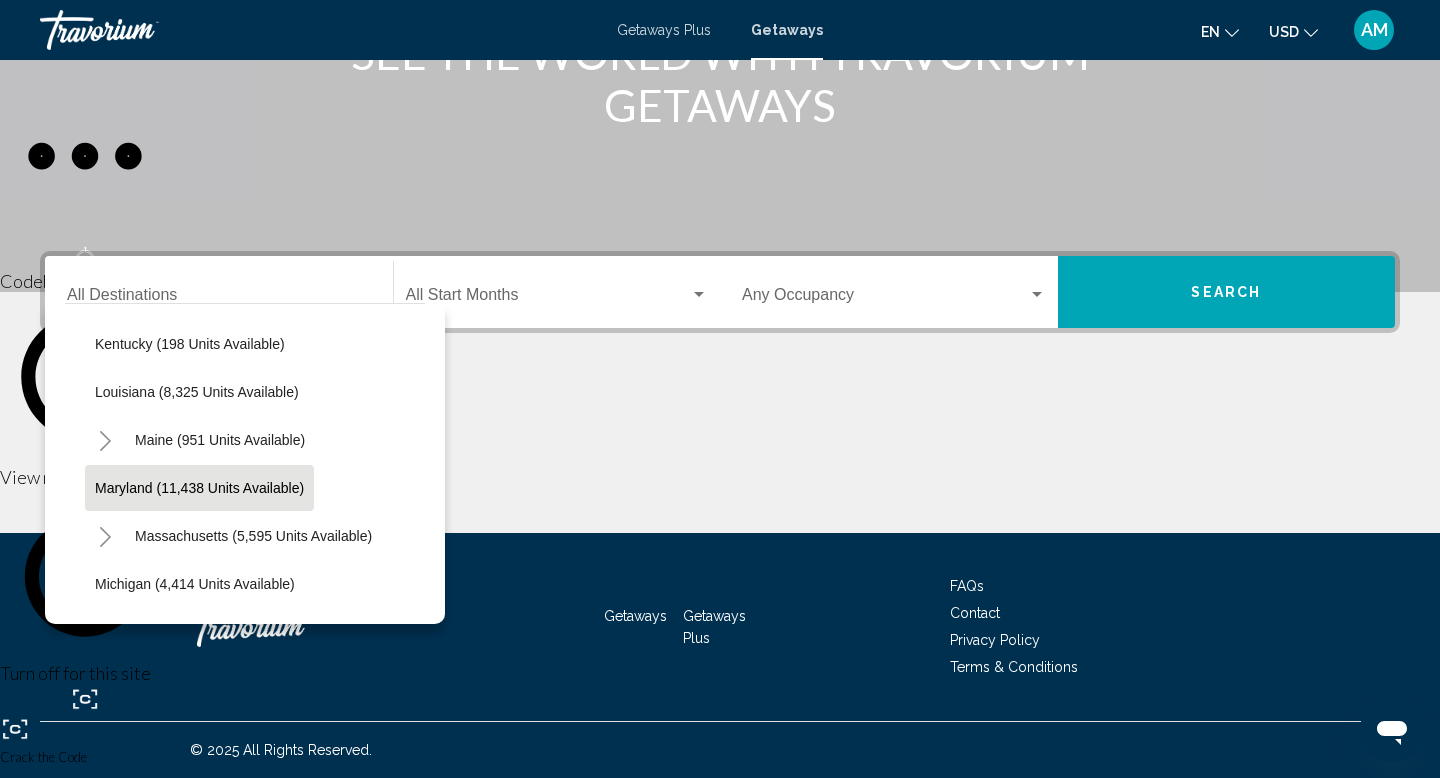 scroll, scrollTop: 724, scrollLeft: 0, axis: vertical 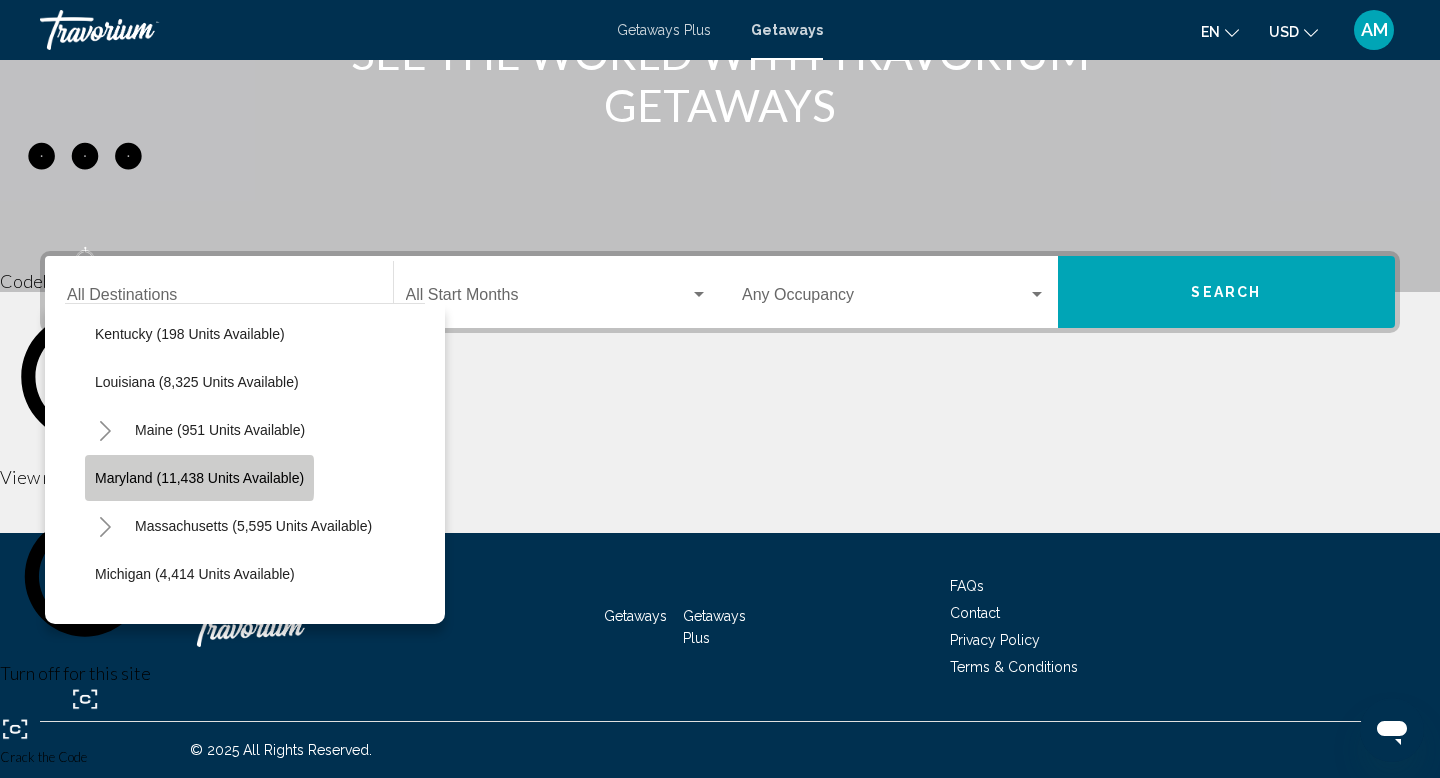 click on "Maryland (11,438 units available)" 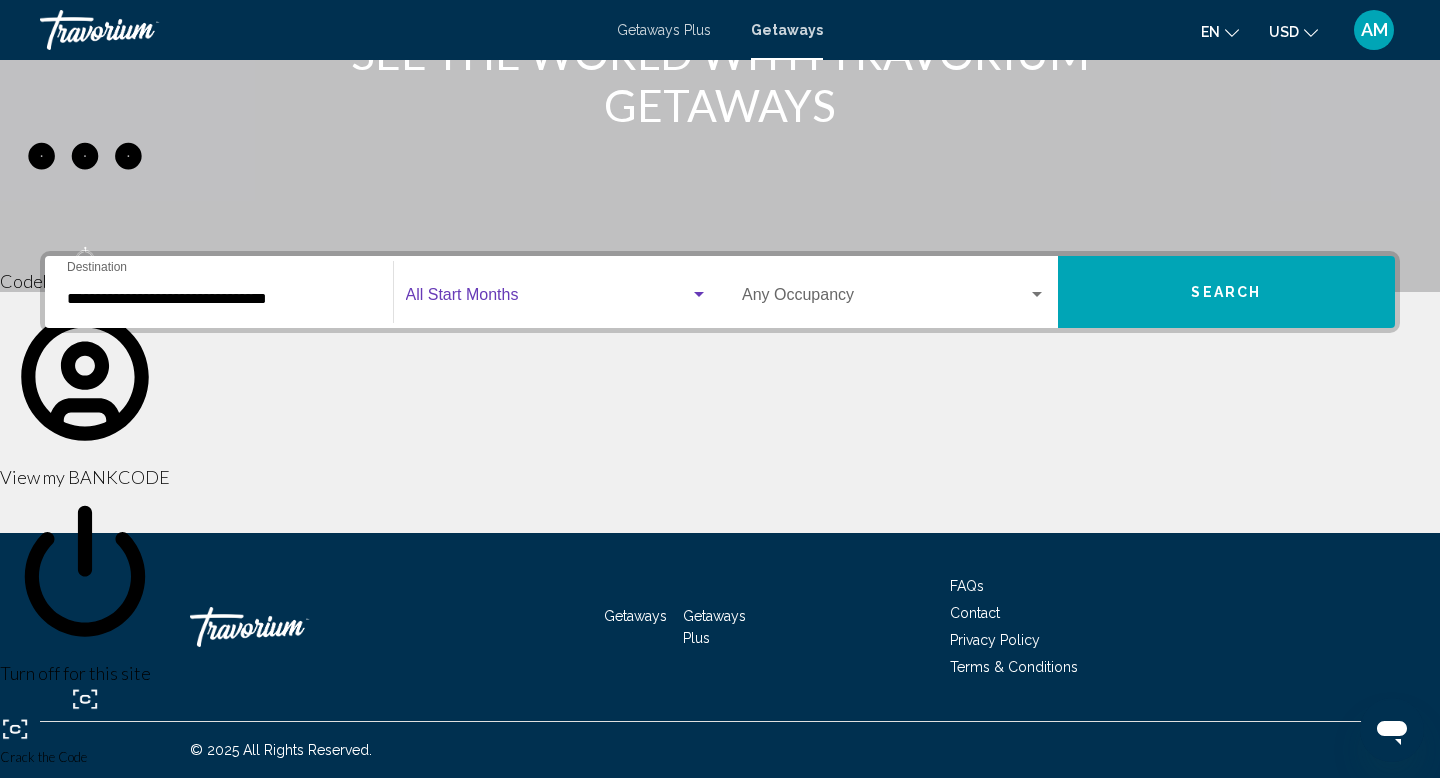 click at bounding box center [548, 299] 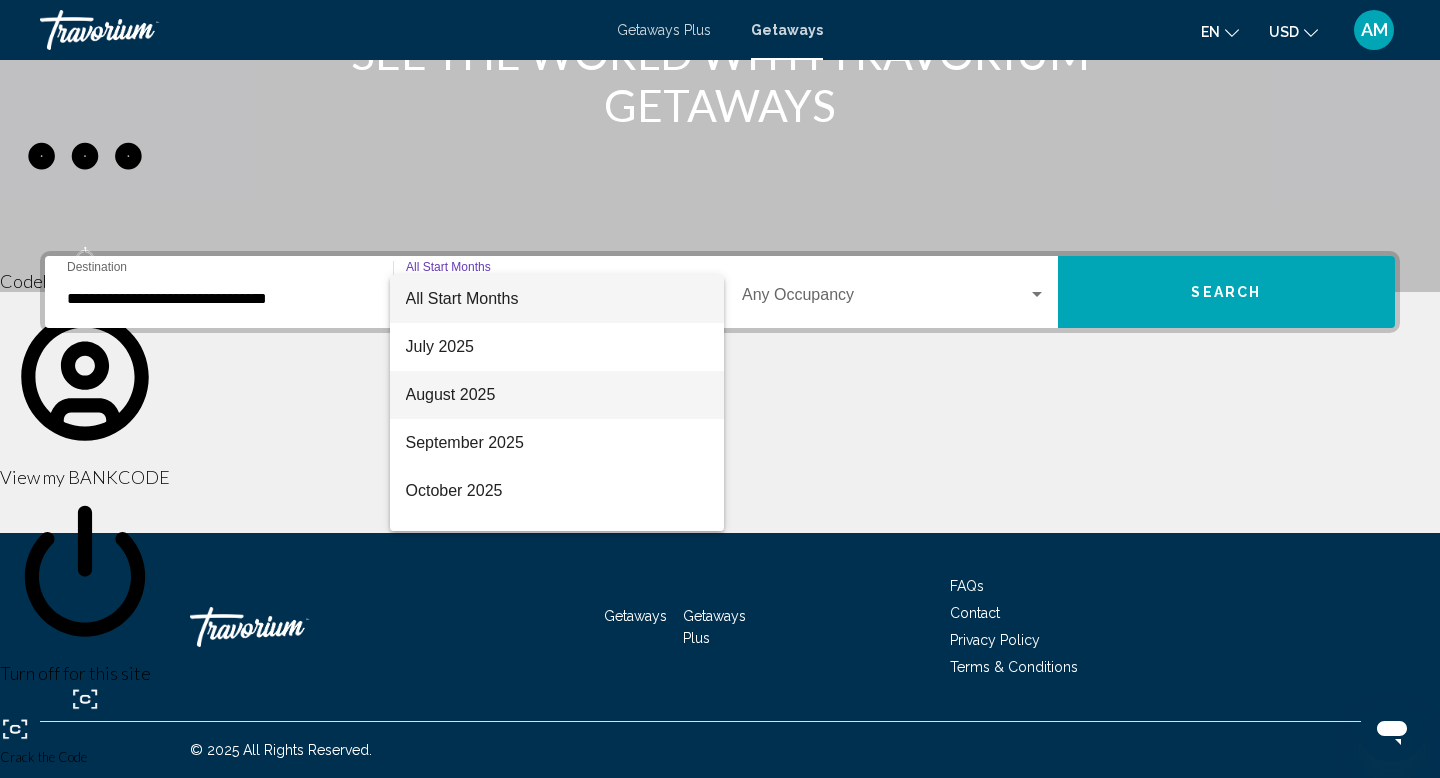 click on "August 2025" at bounding box center (557, 395) 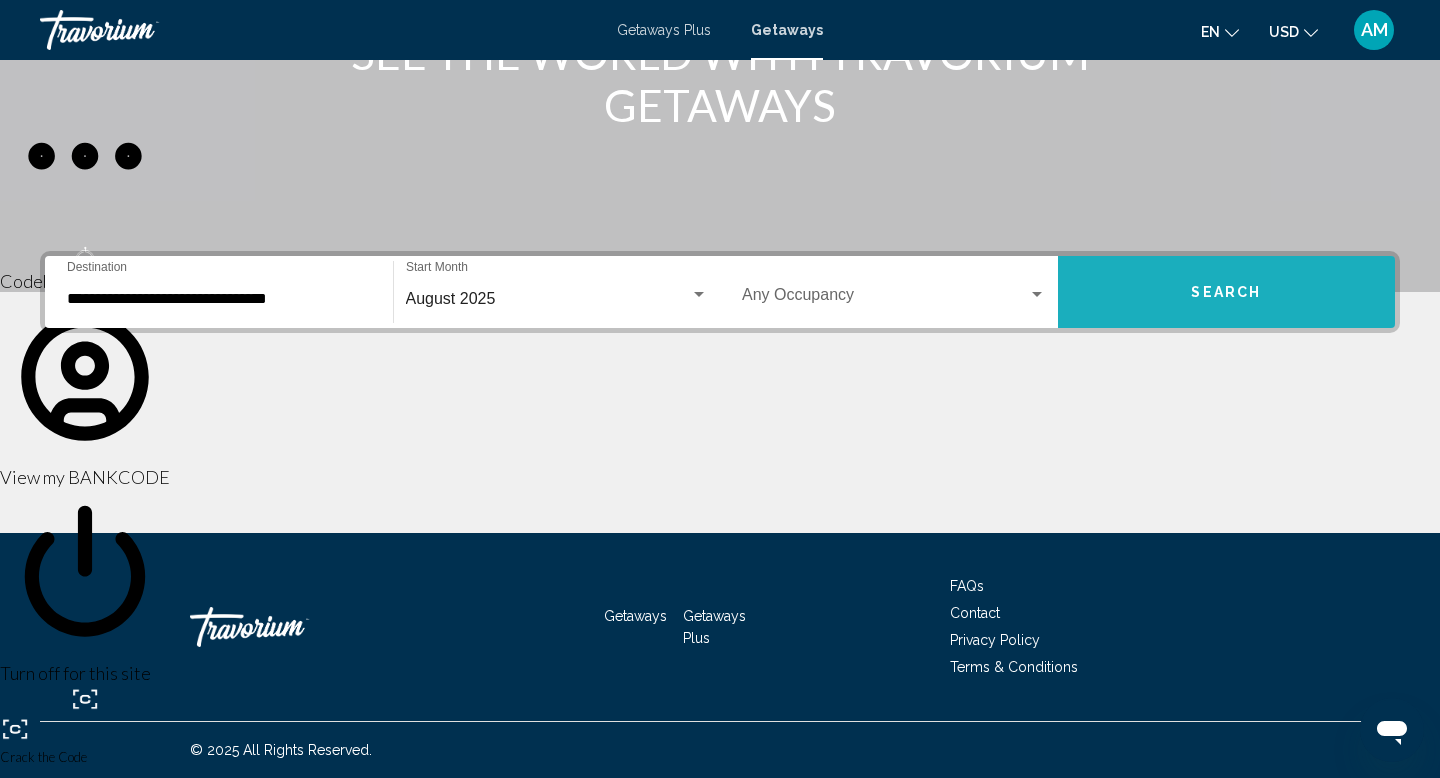 click on "Search" at bounding box center (1226, 293) 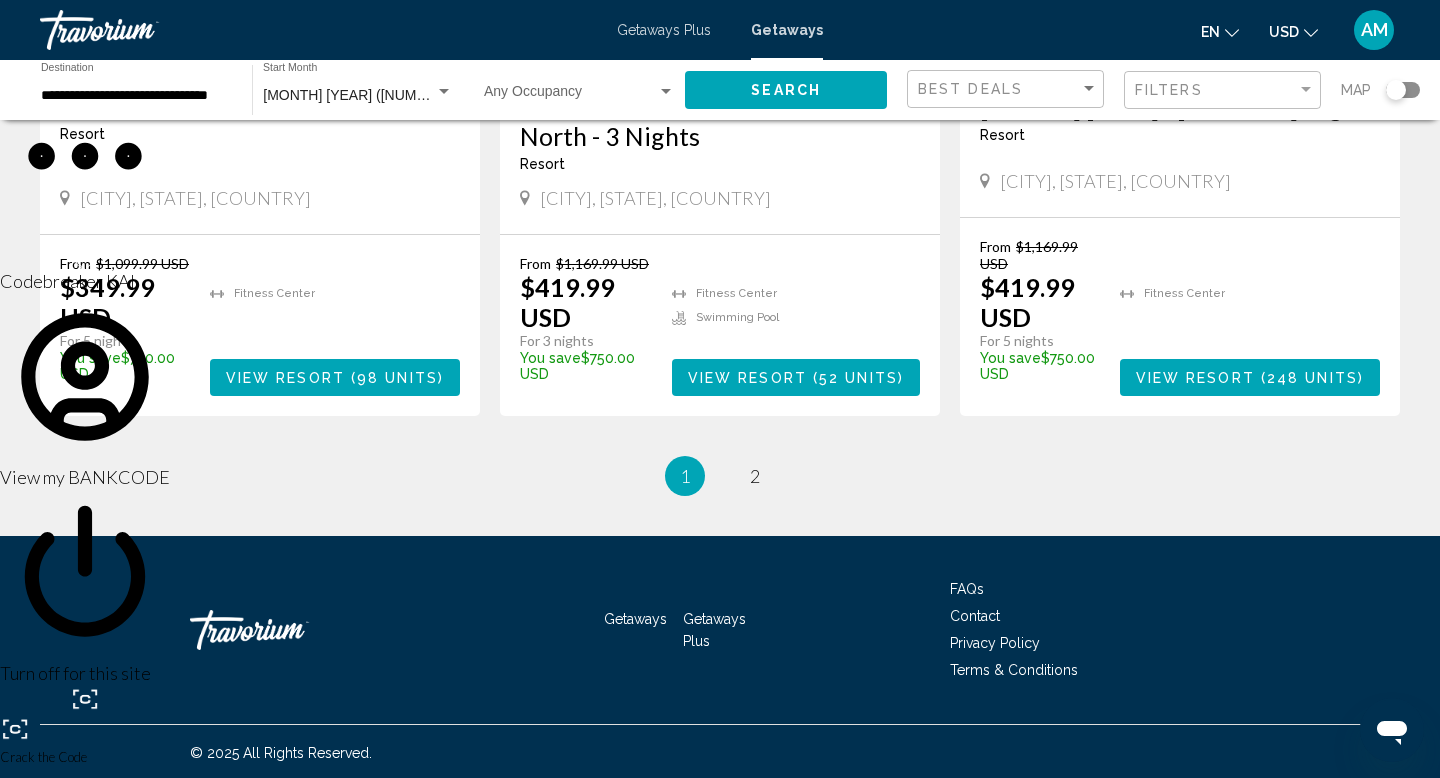 scroll, scrollTop: 2596, scrollLeft: 0, axis: vertical 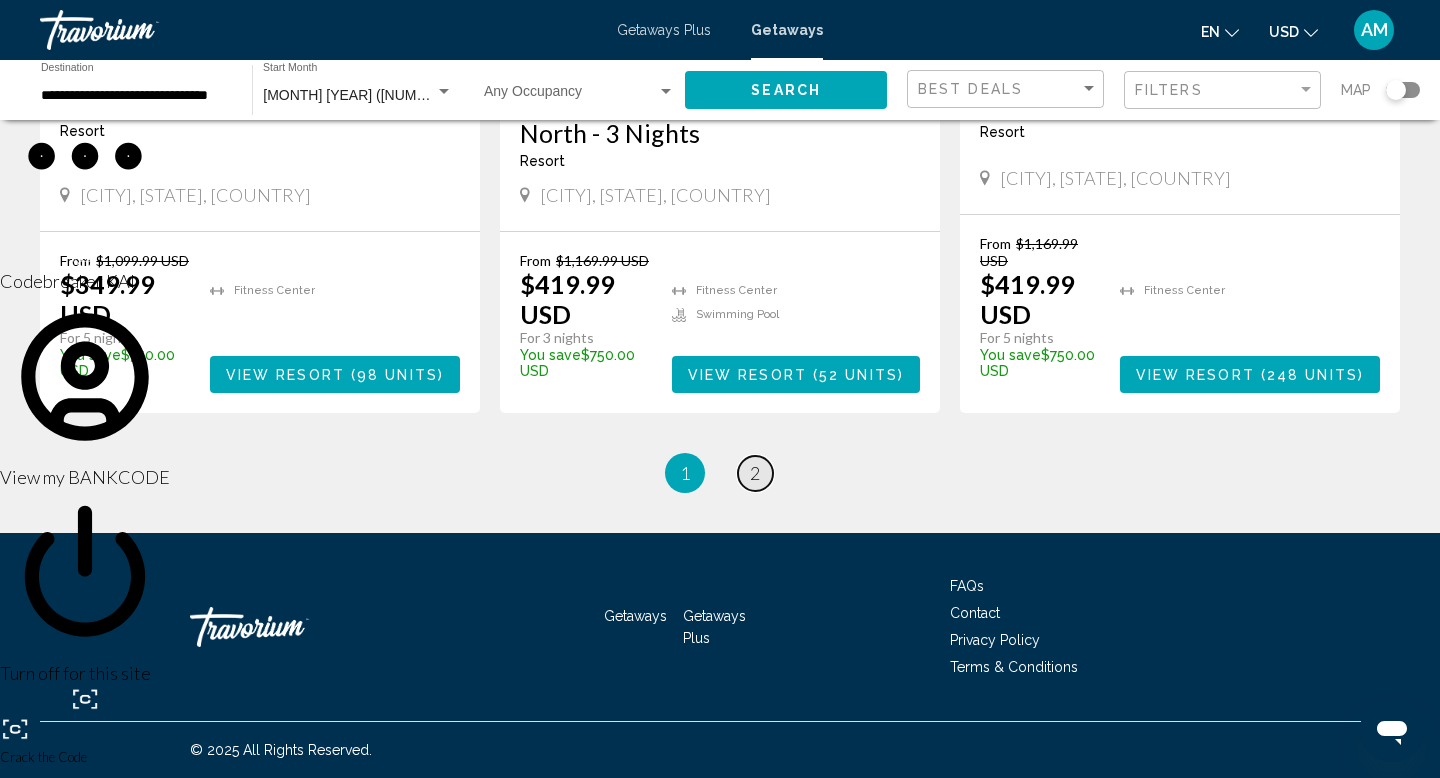 click on "page  2" at bounding box center [755, 473] 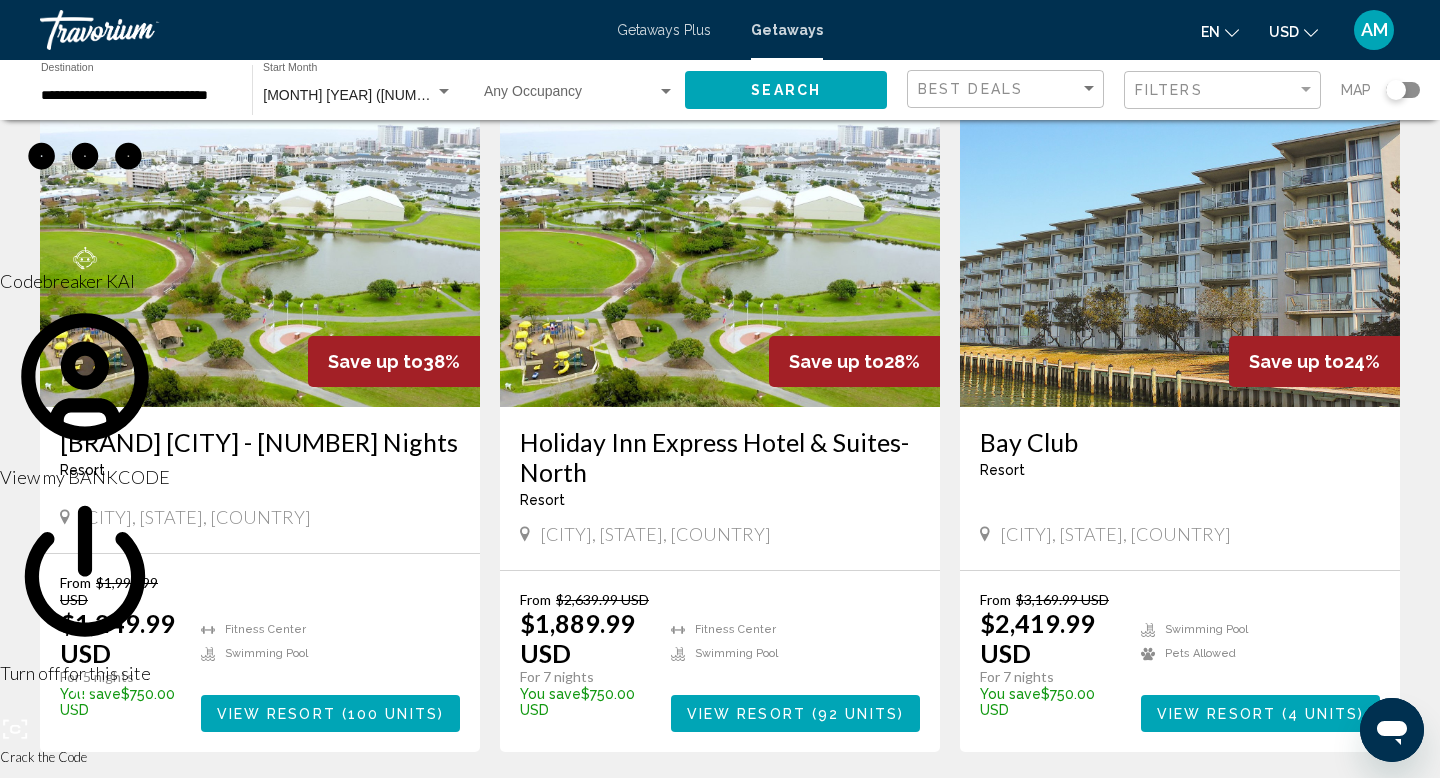 scroll, scrollTop: 0, scrollLeft: 0, axis: both 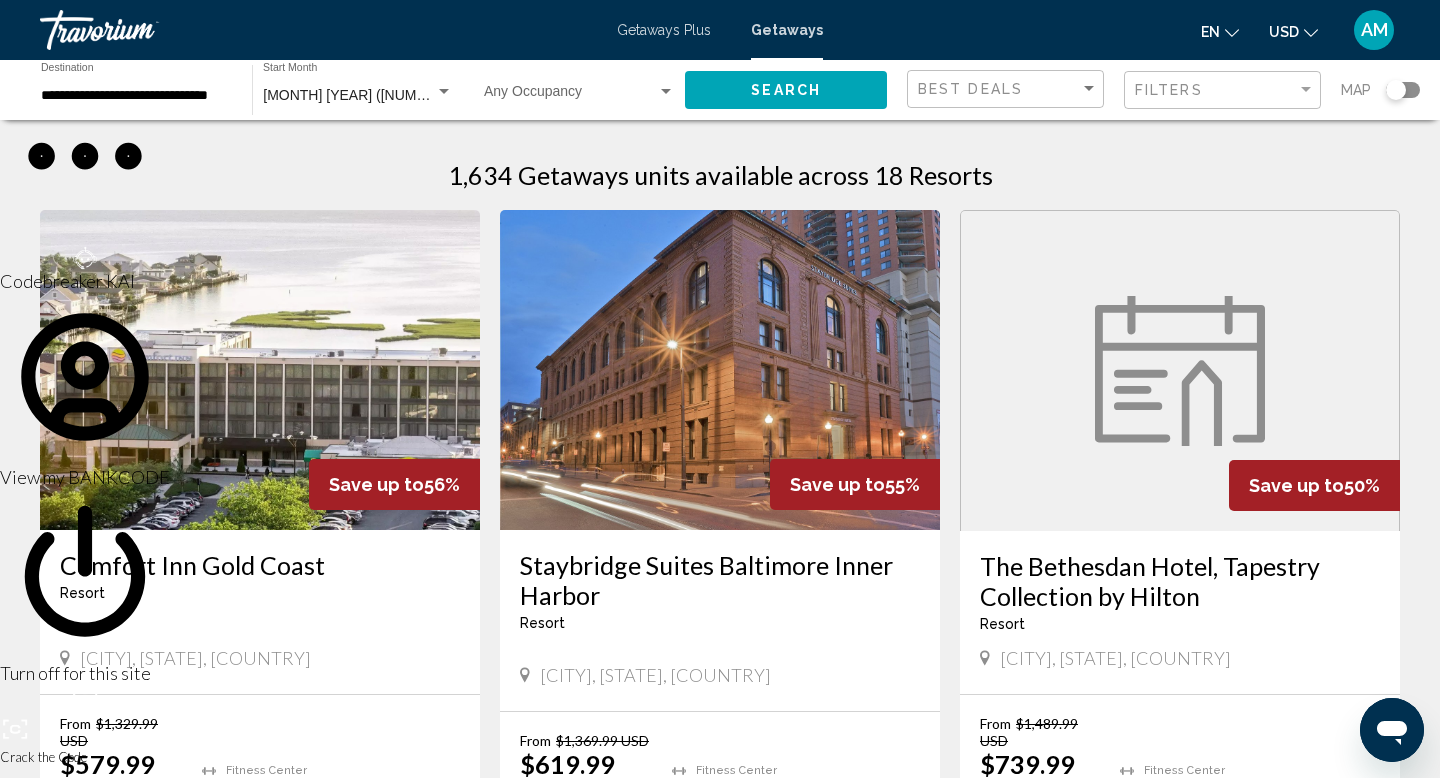 click on "**********" at bounding box center (136, 96) 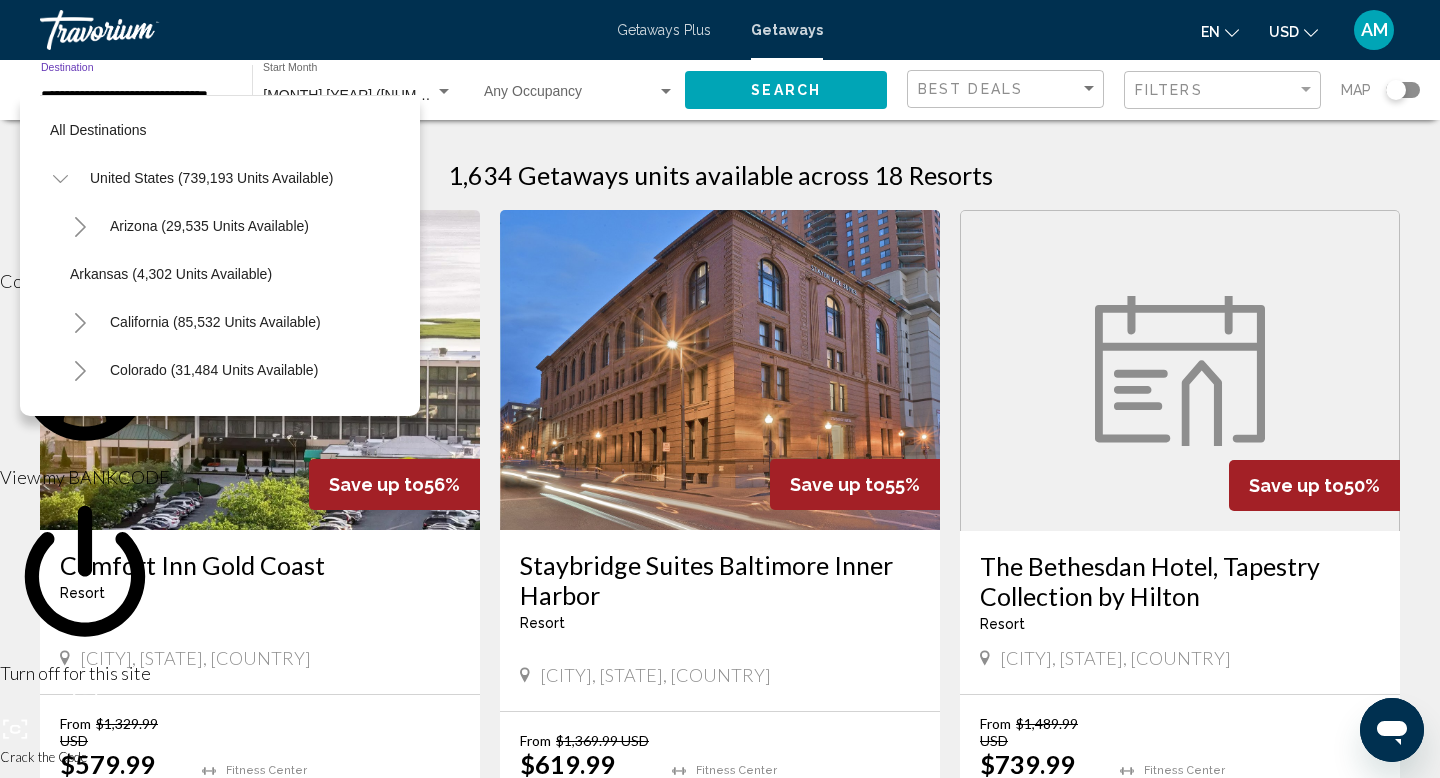 scroll, scrollTop: 743, scrollLeft: 0, axis: vertical 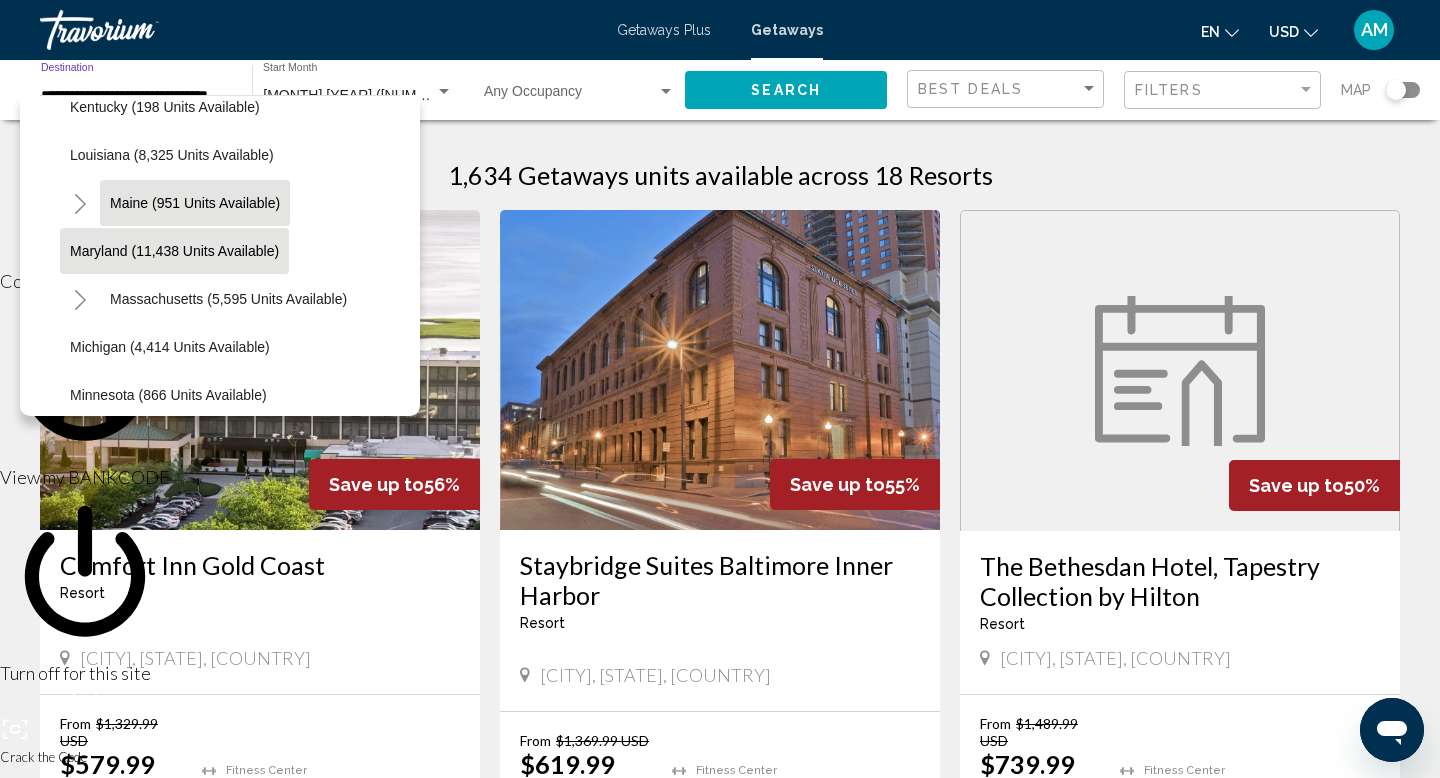 click on "Maine (951 units available)" 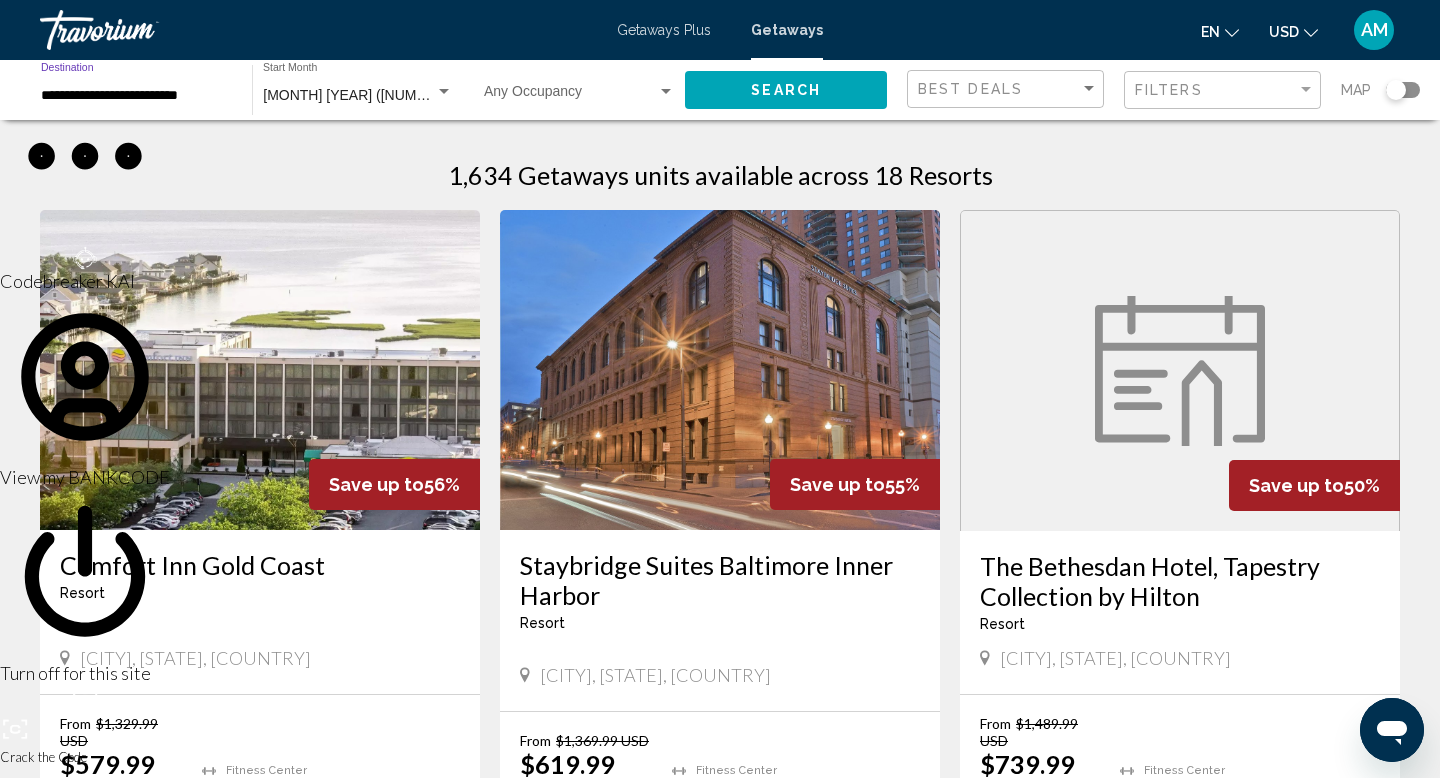 click at bounding box center [444, 92] 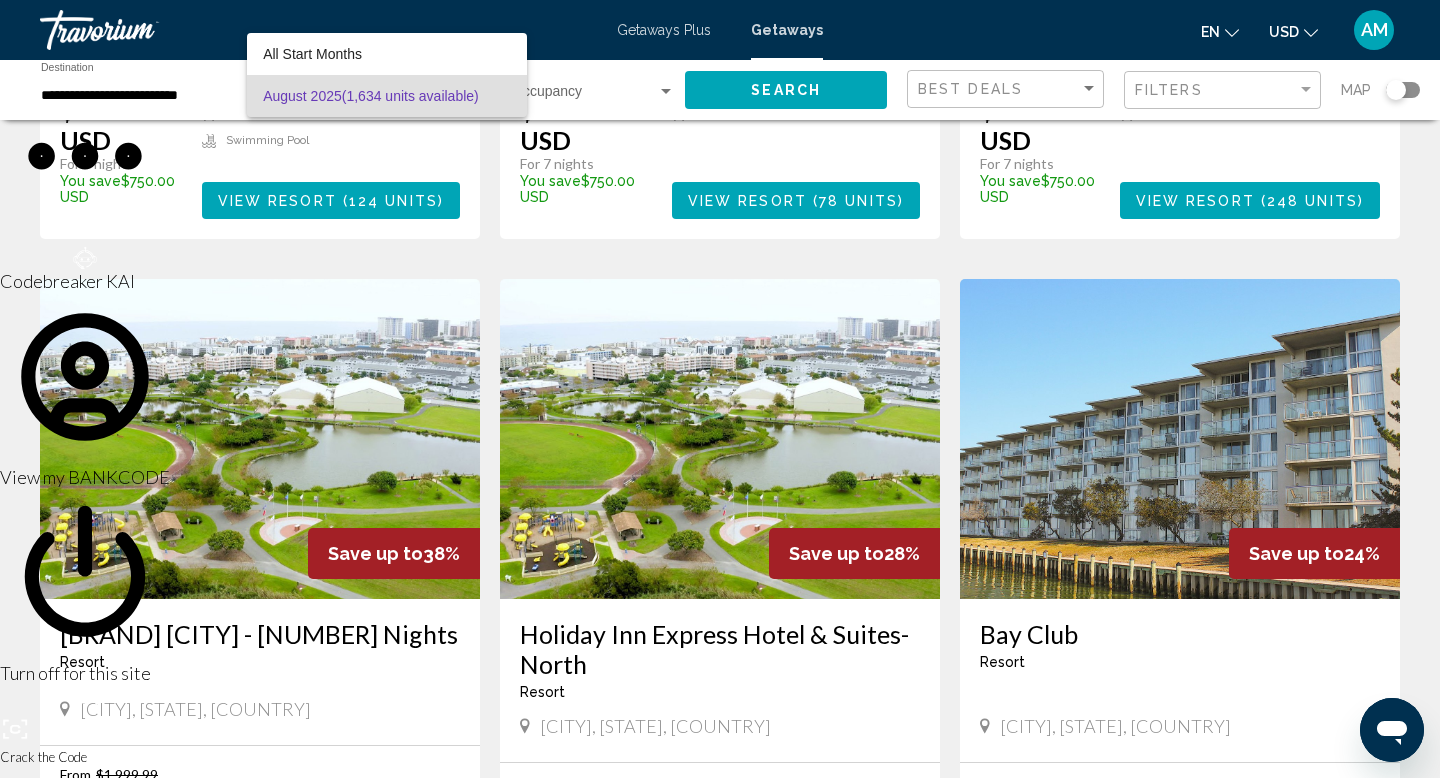 scroll, scrollTop: 0, scrollLeft: 0, axis: both 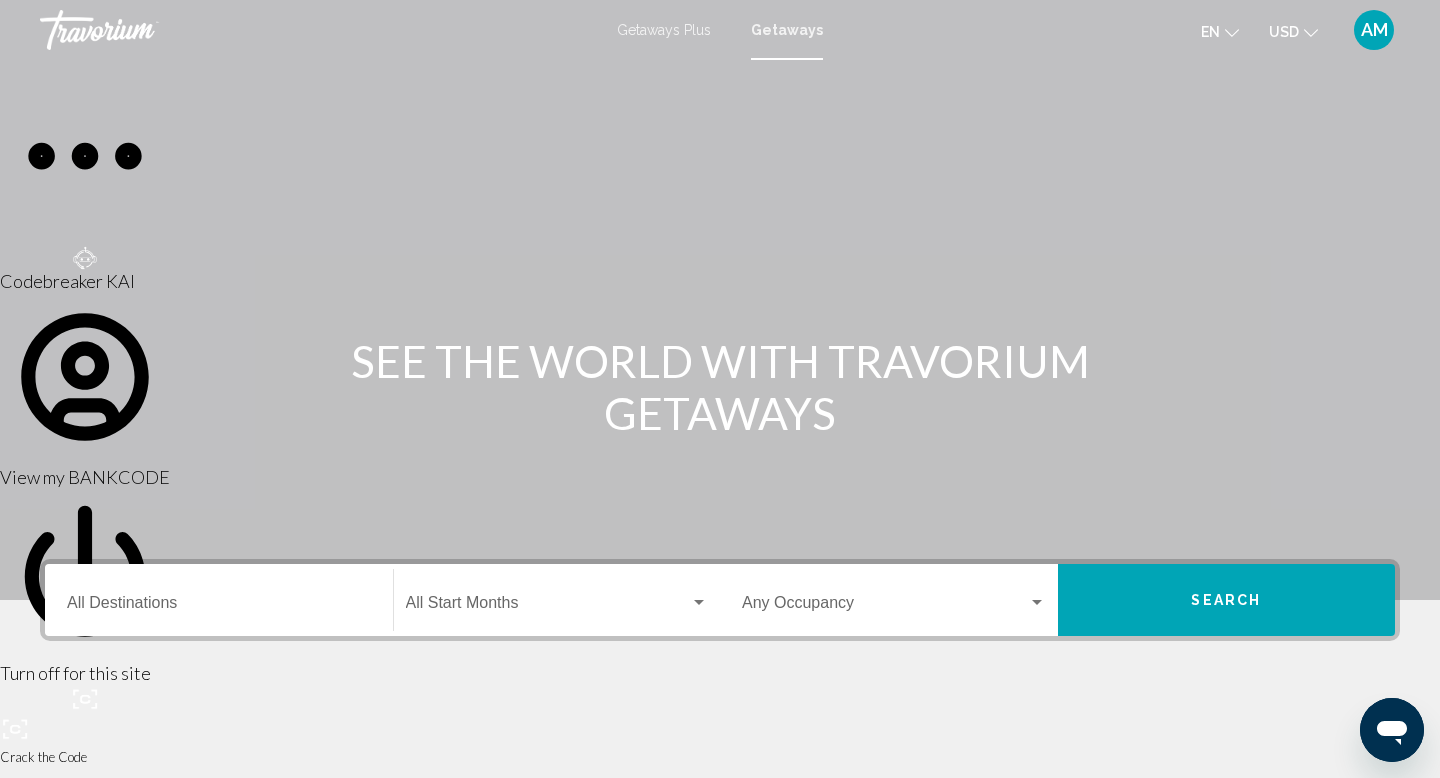 click on "Destination All Destinations" at bounding box center (219, 607) 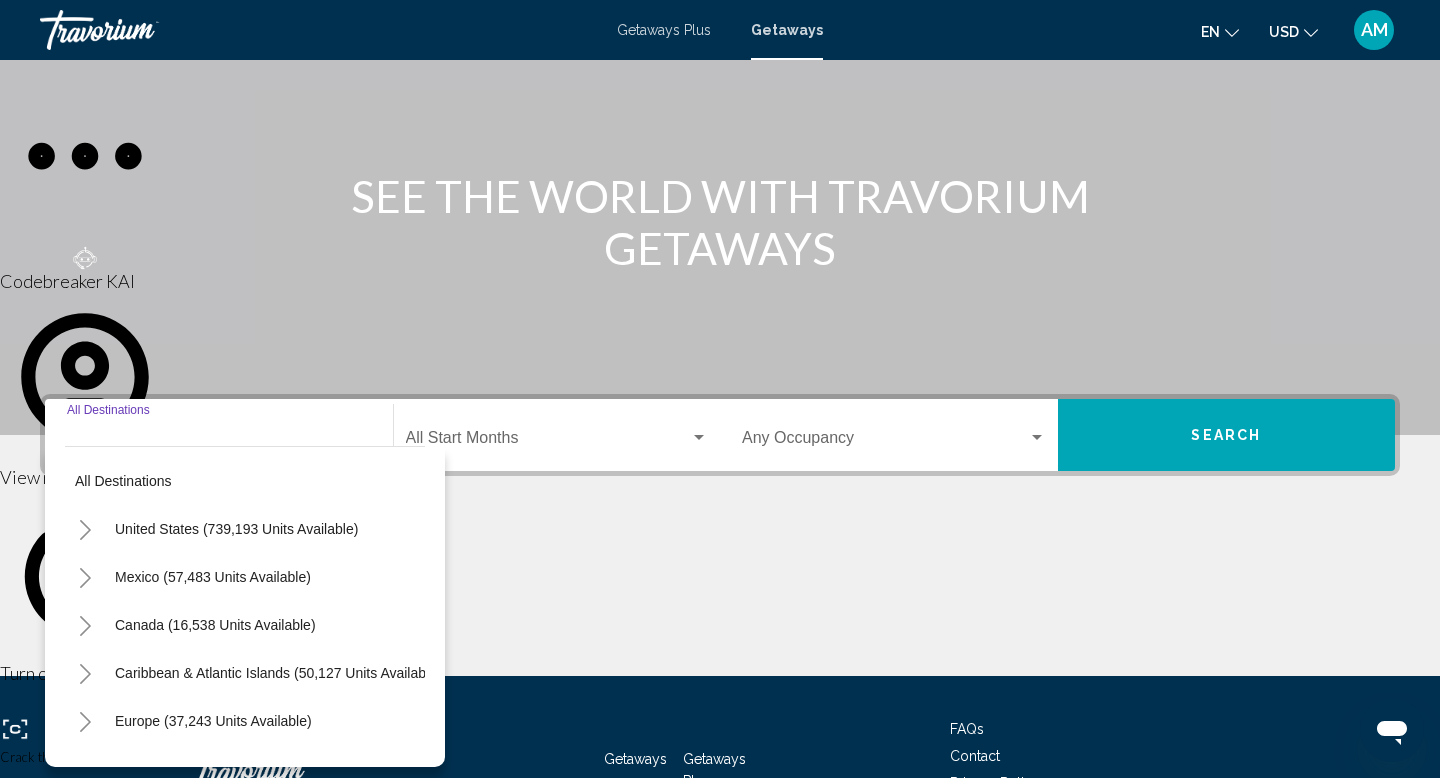scroll, scrollTop: 308, scrollLeft: 0, axis: vertical 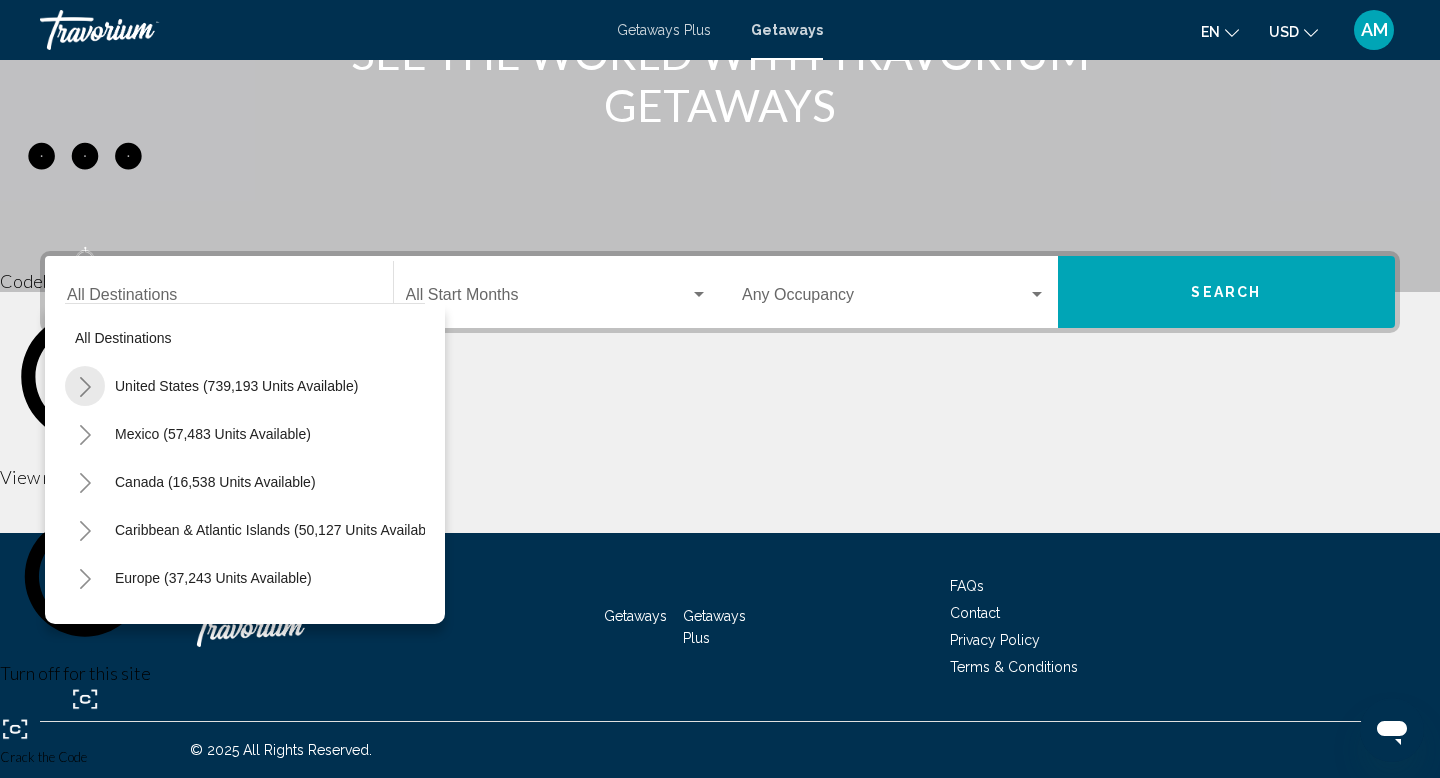 click 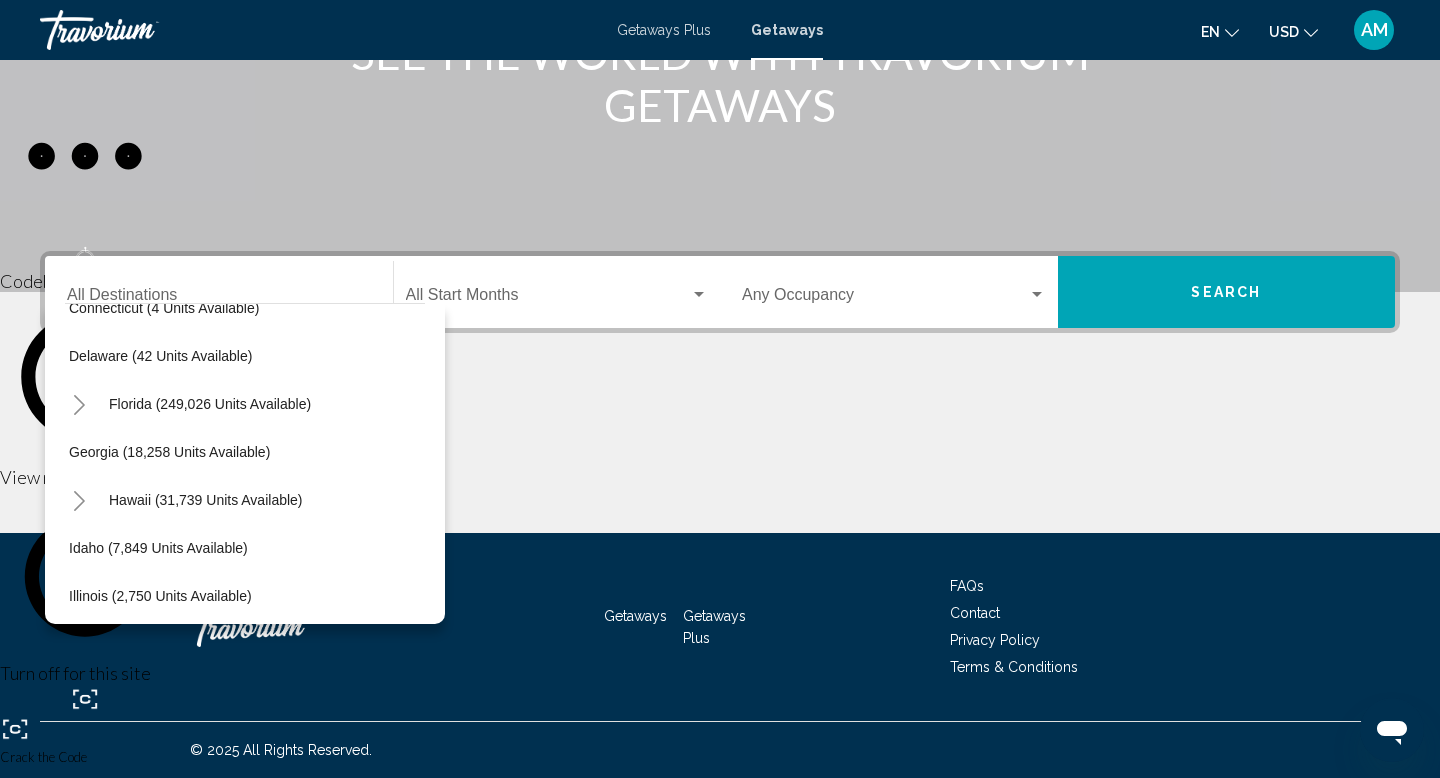 scroll, scrollTop: 318, scrollLeft: 0, axis: vertical 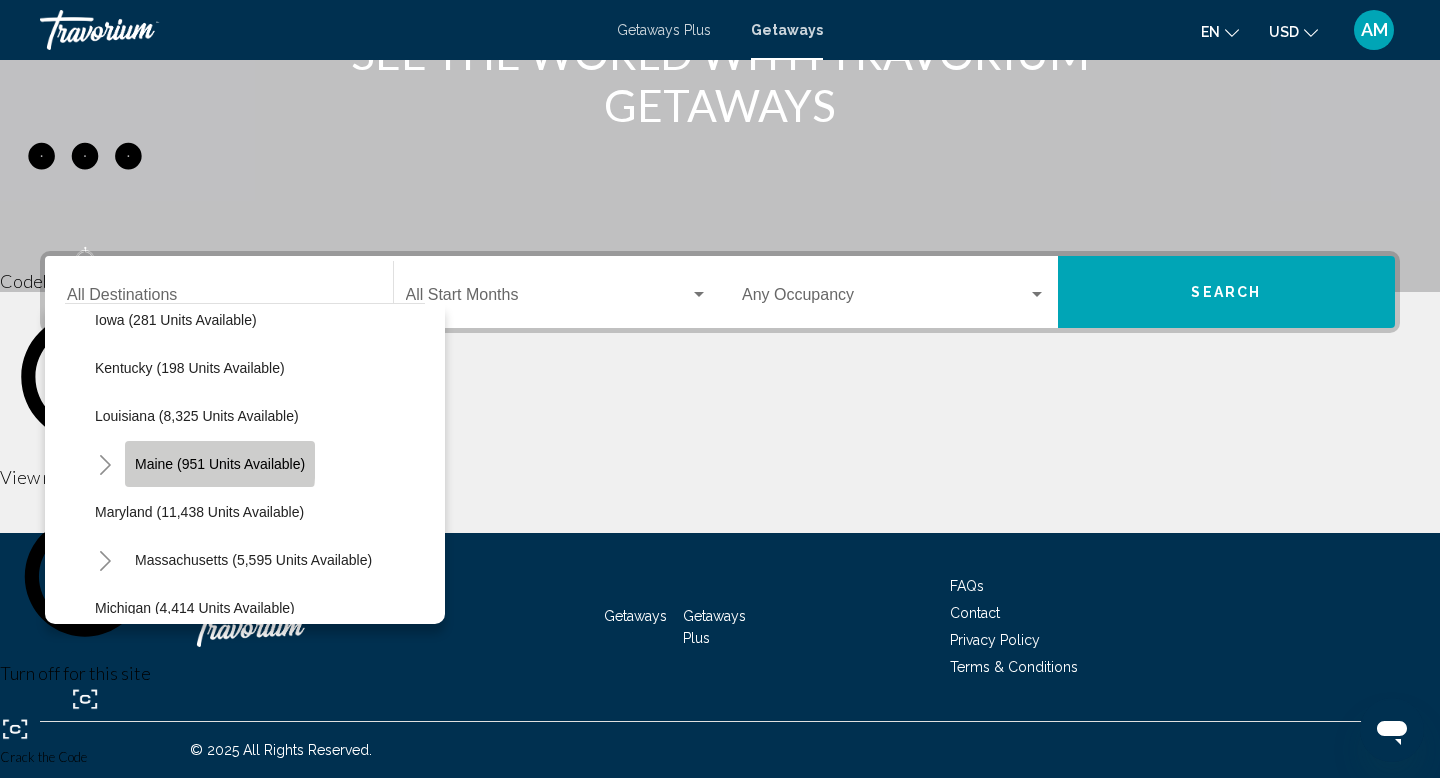 click on "Maine (951 units available)" 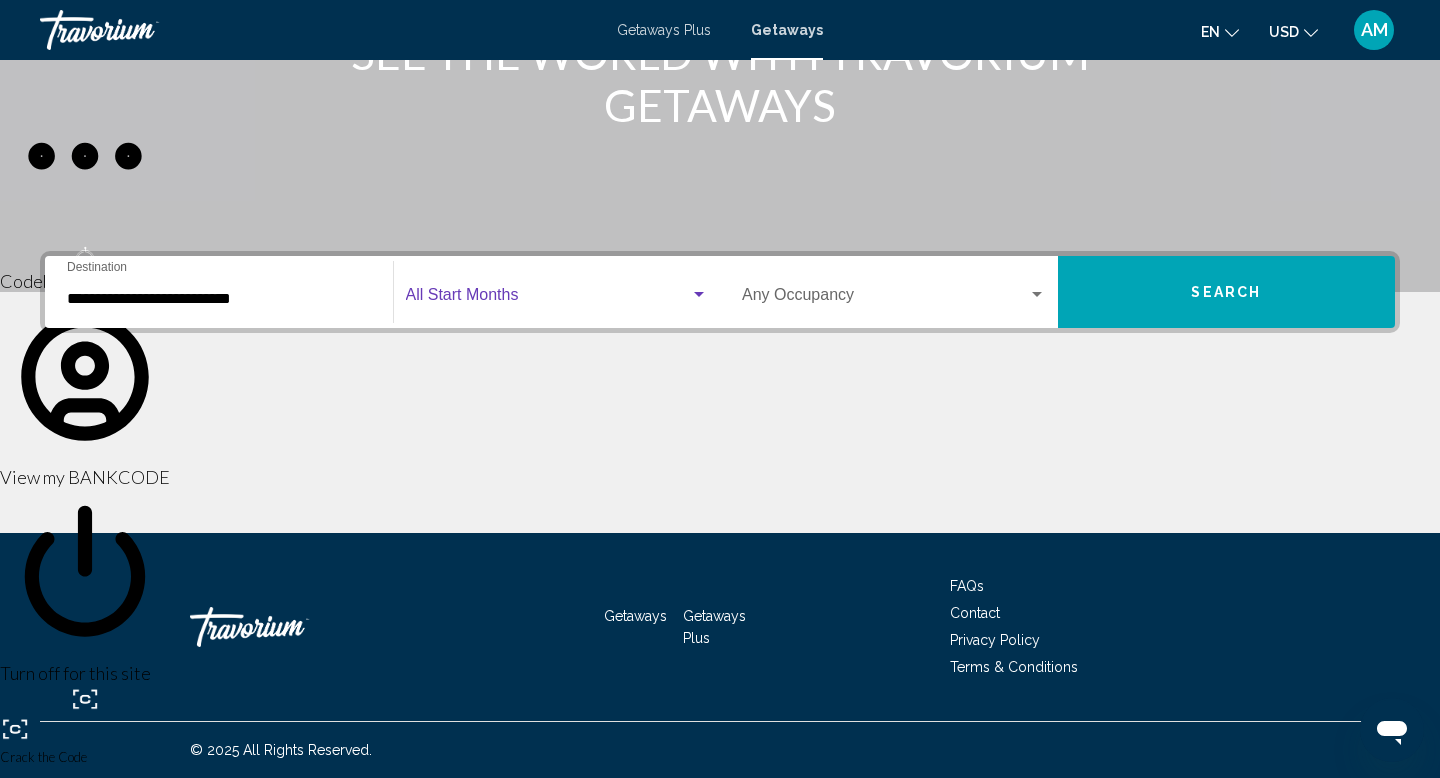 click at bounding box center [548, 299] 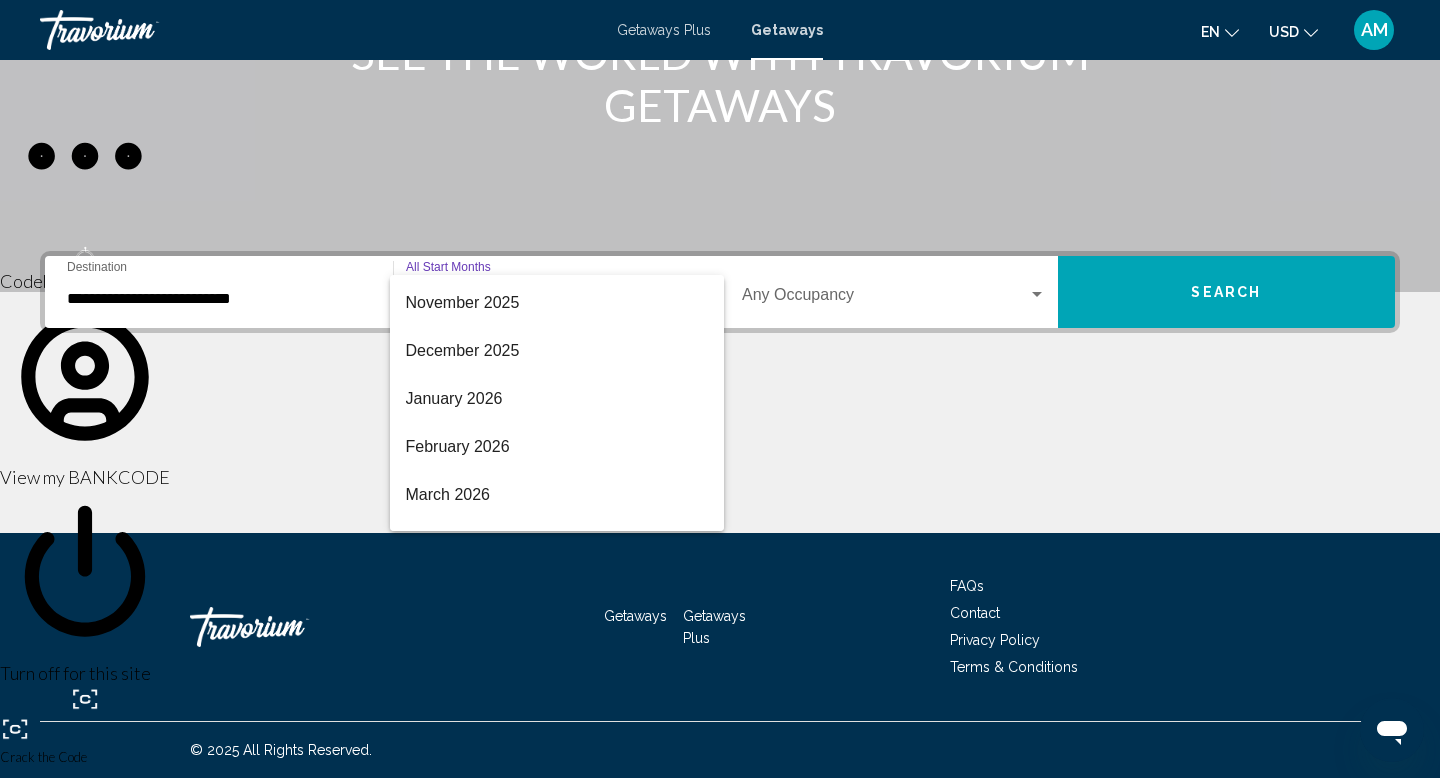 scroll, scrollTop: 233, scrollLeft: 0, axis: vertical 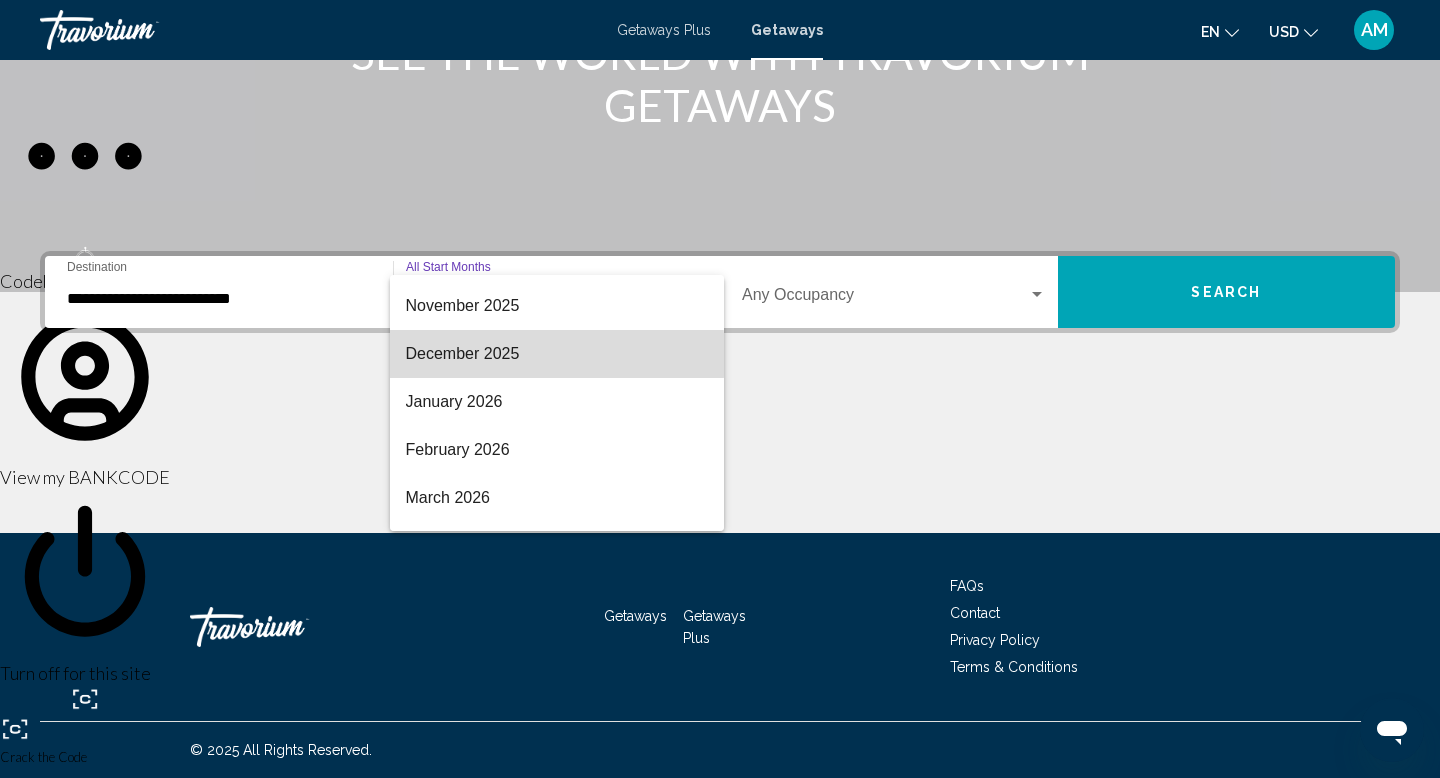 click on "December 2025" at bounding box center [557, 354] 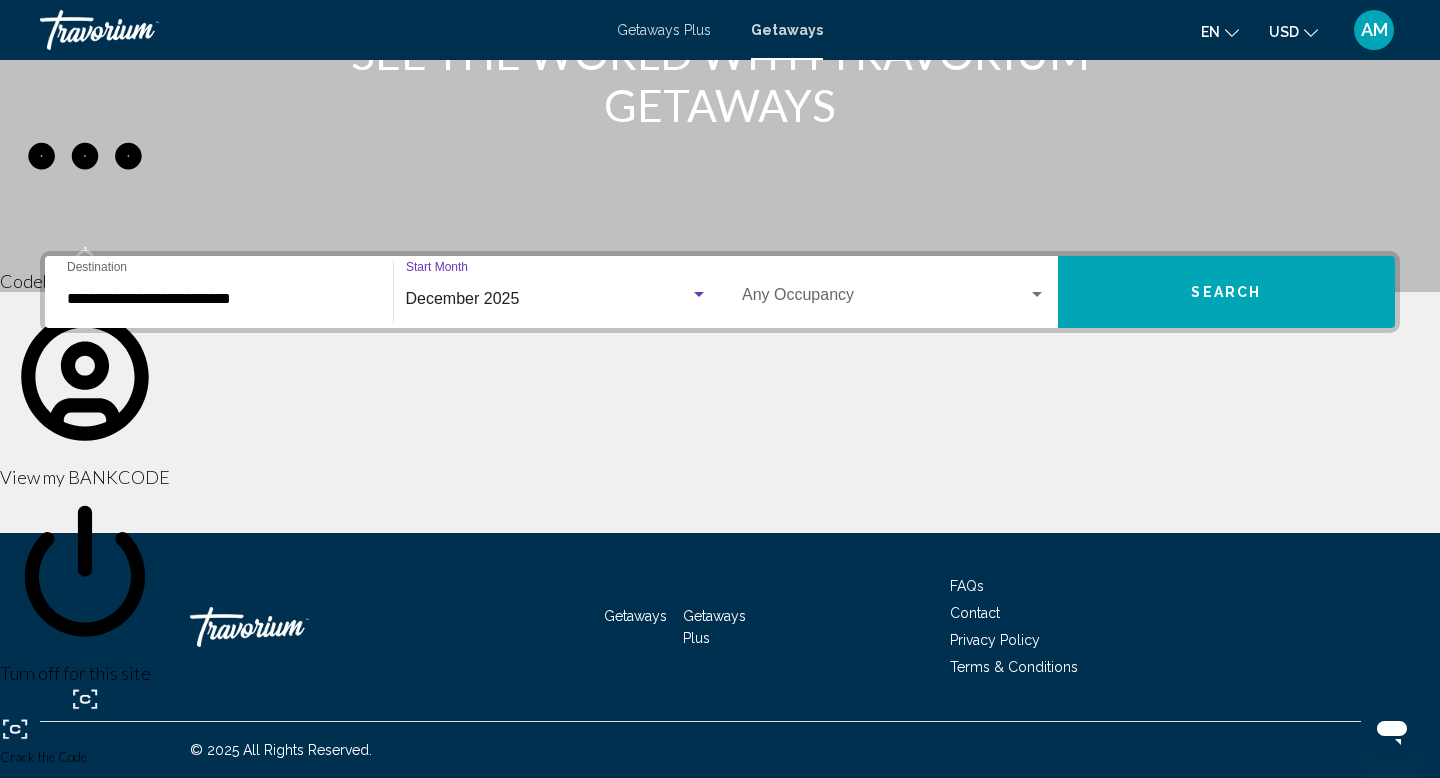 click on "Search" at bounding box center (1227, 292) 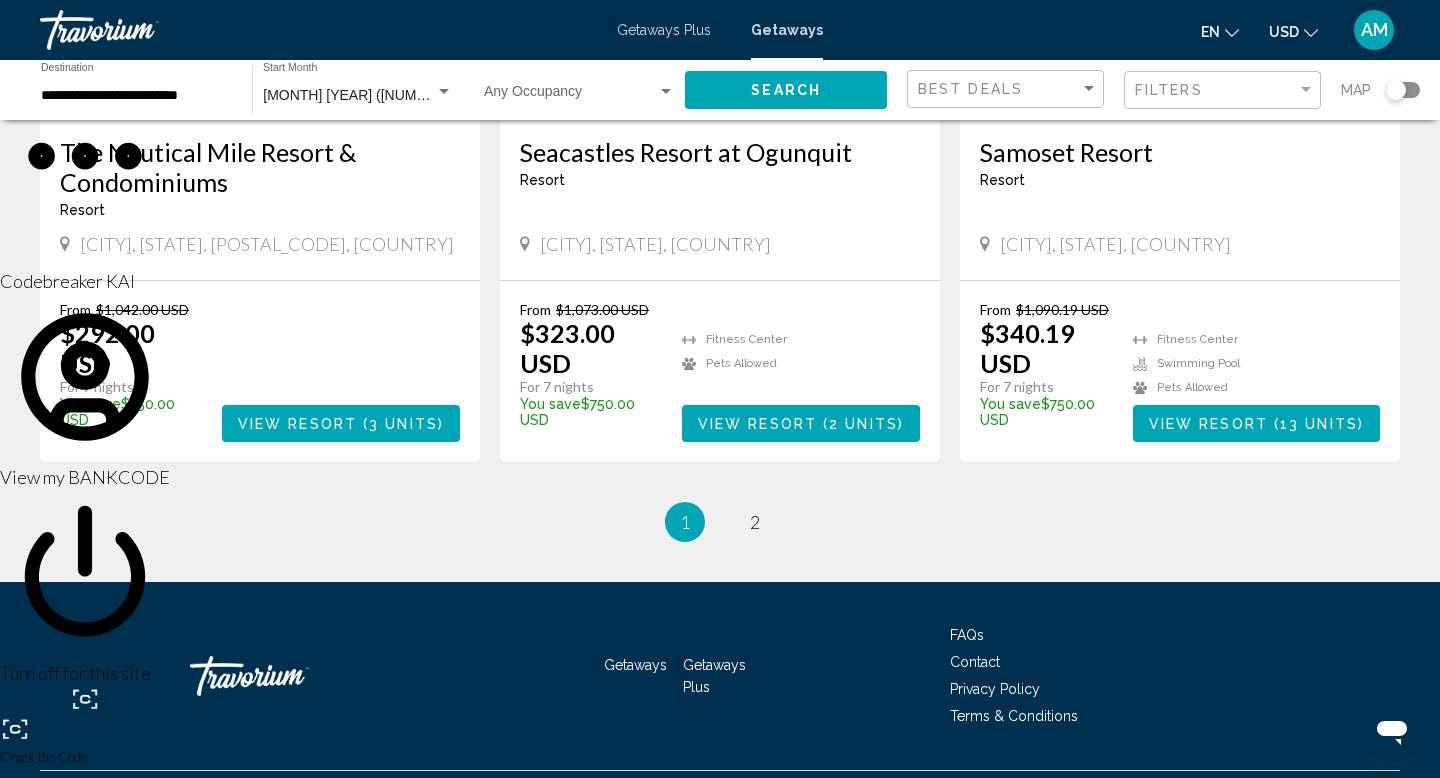 scroll, scrollTop: 2502, scrollLeft: 0, axis: vertical 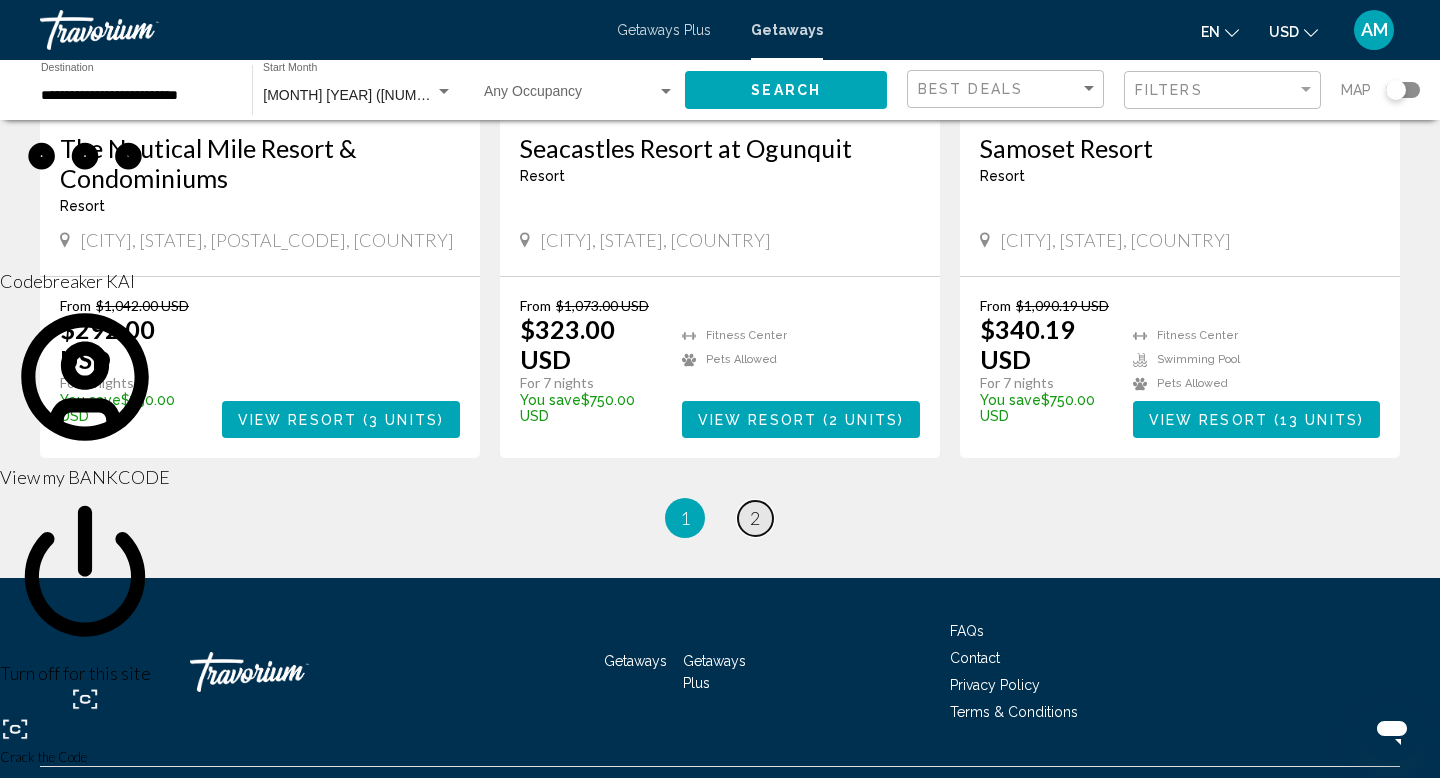 click on "2" at bounding box center [755, 518] 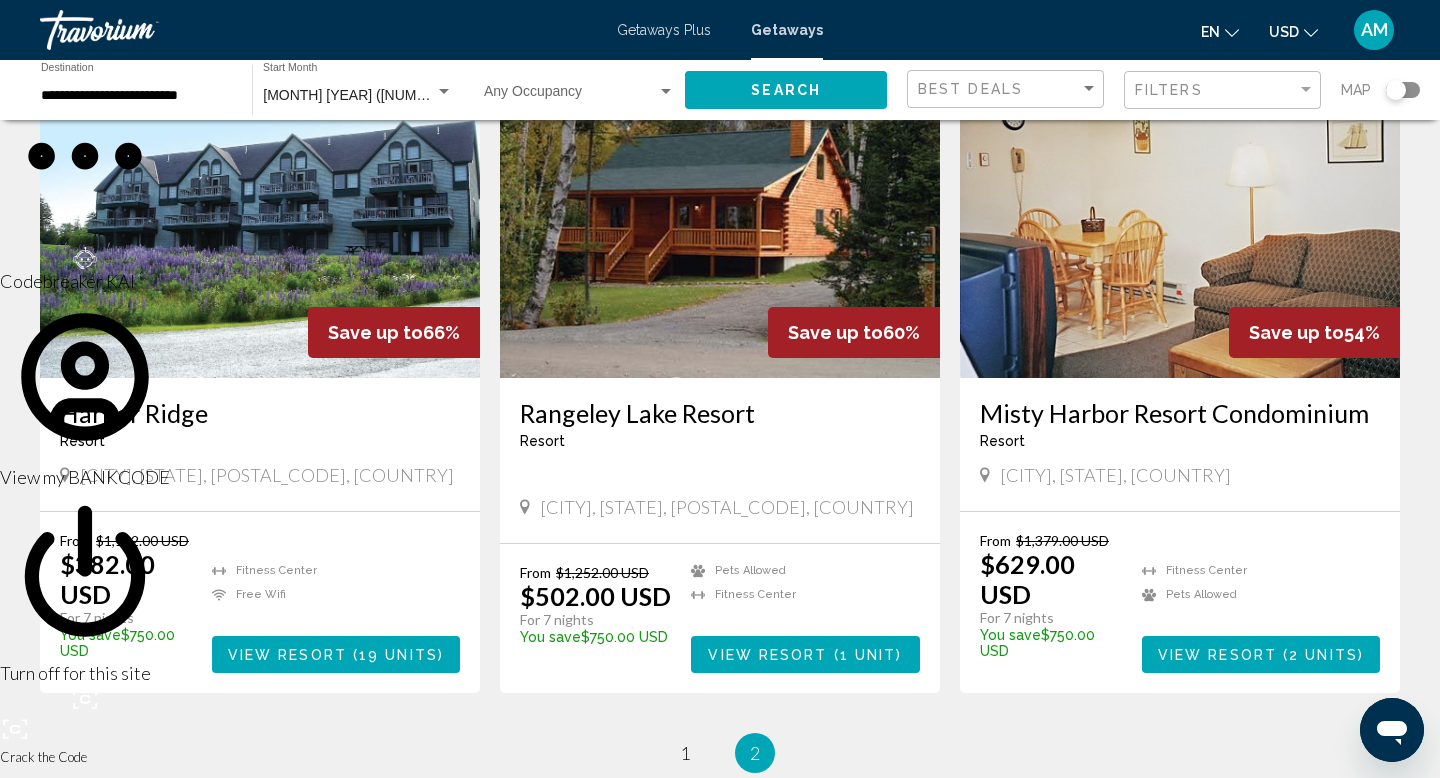 scroll, scrollTop: 131, scrollLeft: 0, axis: vertical 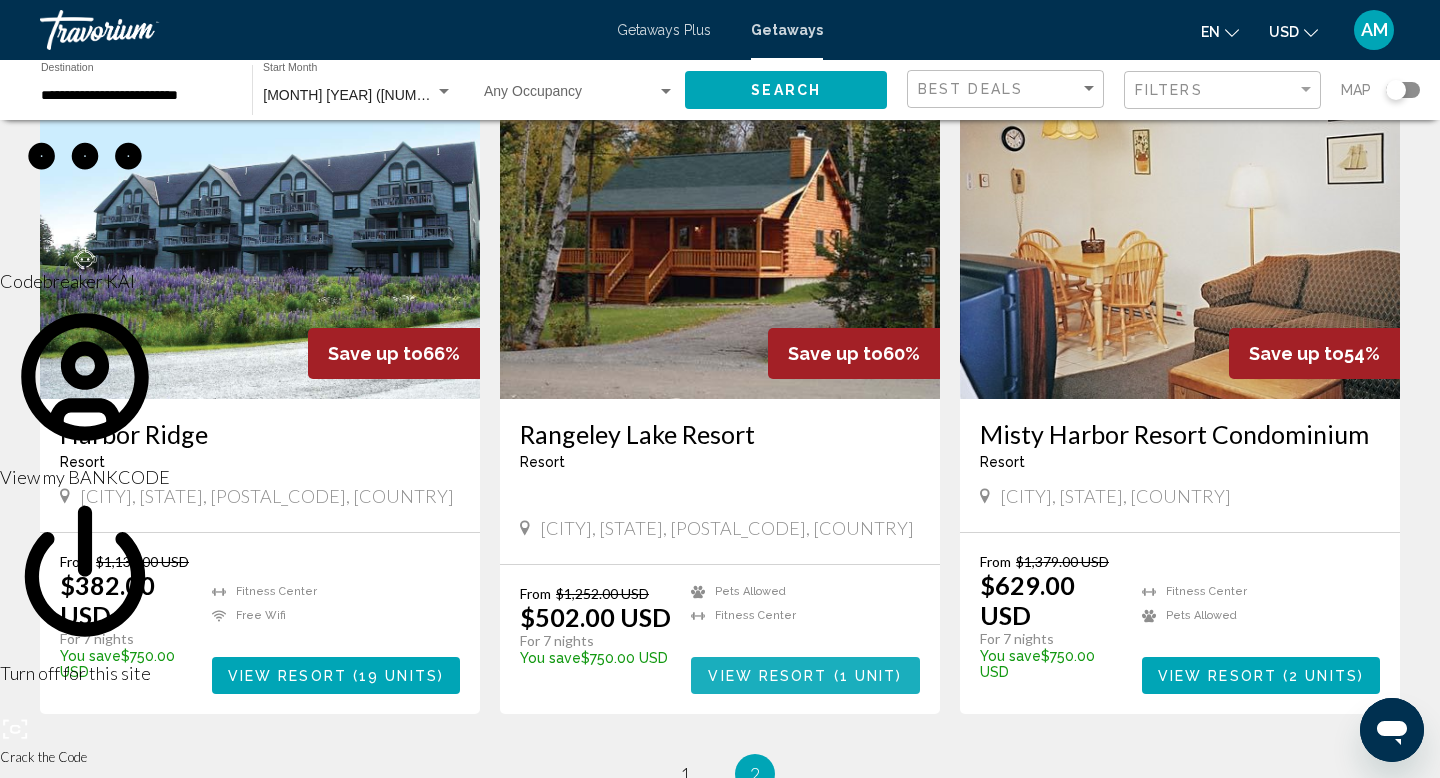 click on "( 1 unit )" at bounding box center [865, 676] 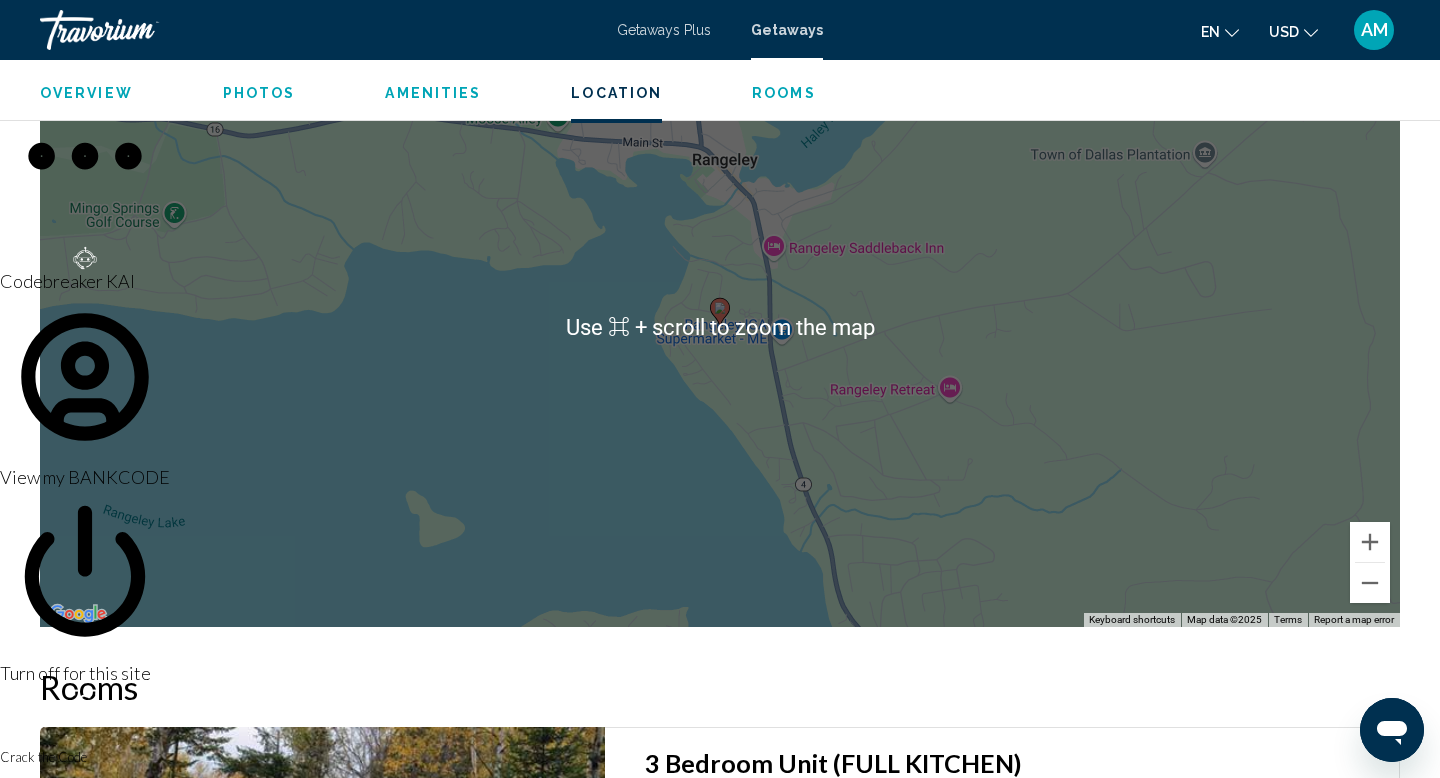 scroll, scrollTop: 2301, scrollLeft: 0, axis: vertical 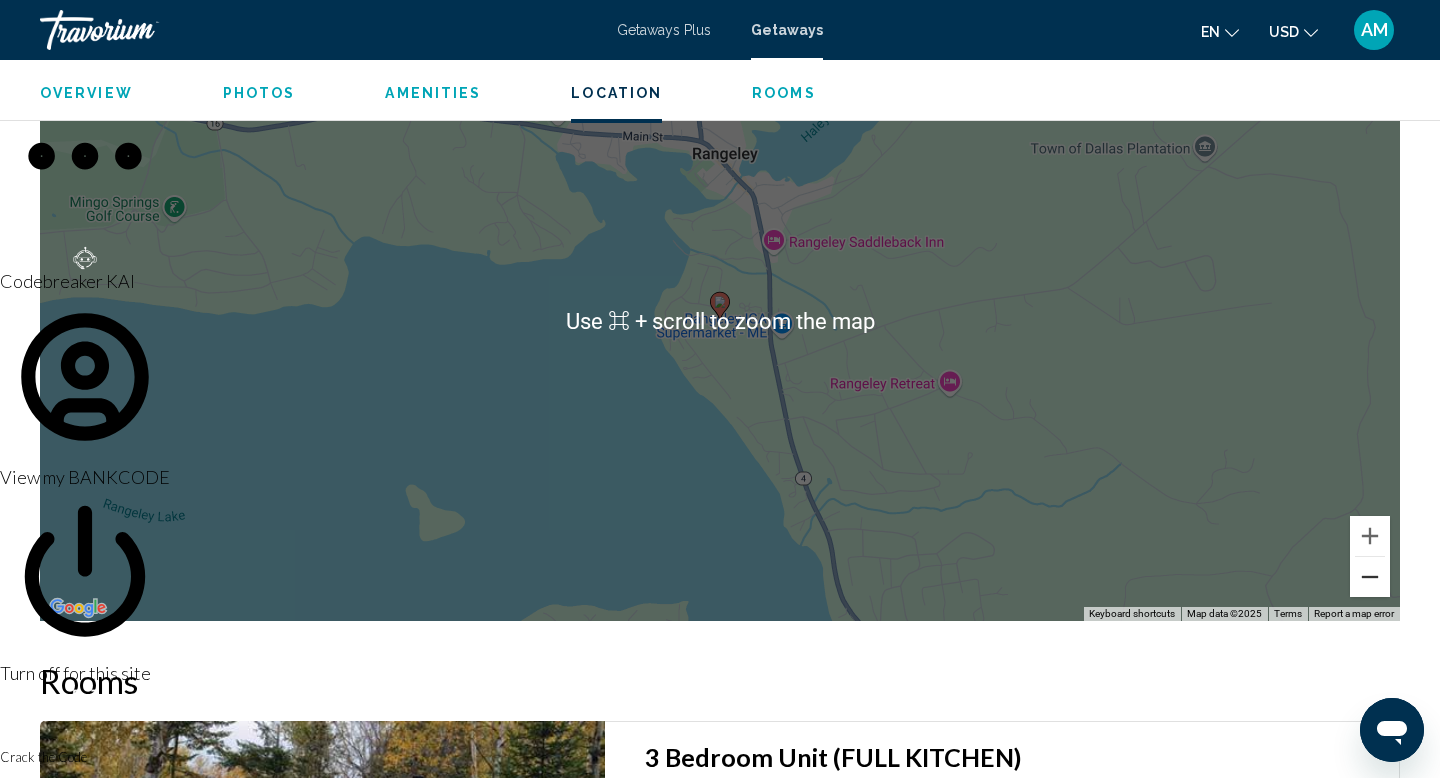 click at bounding box center [1370, 577] 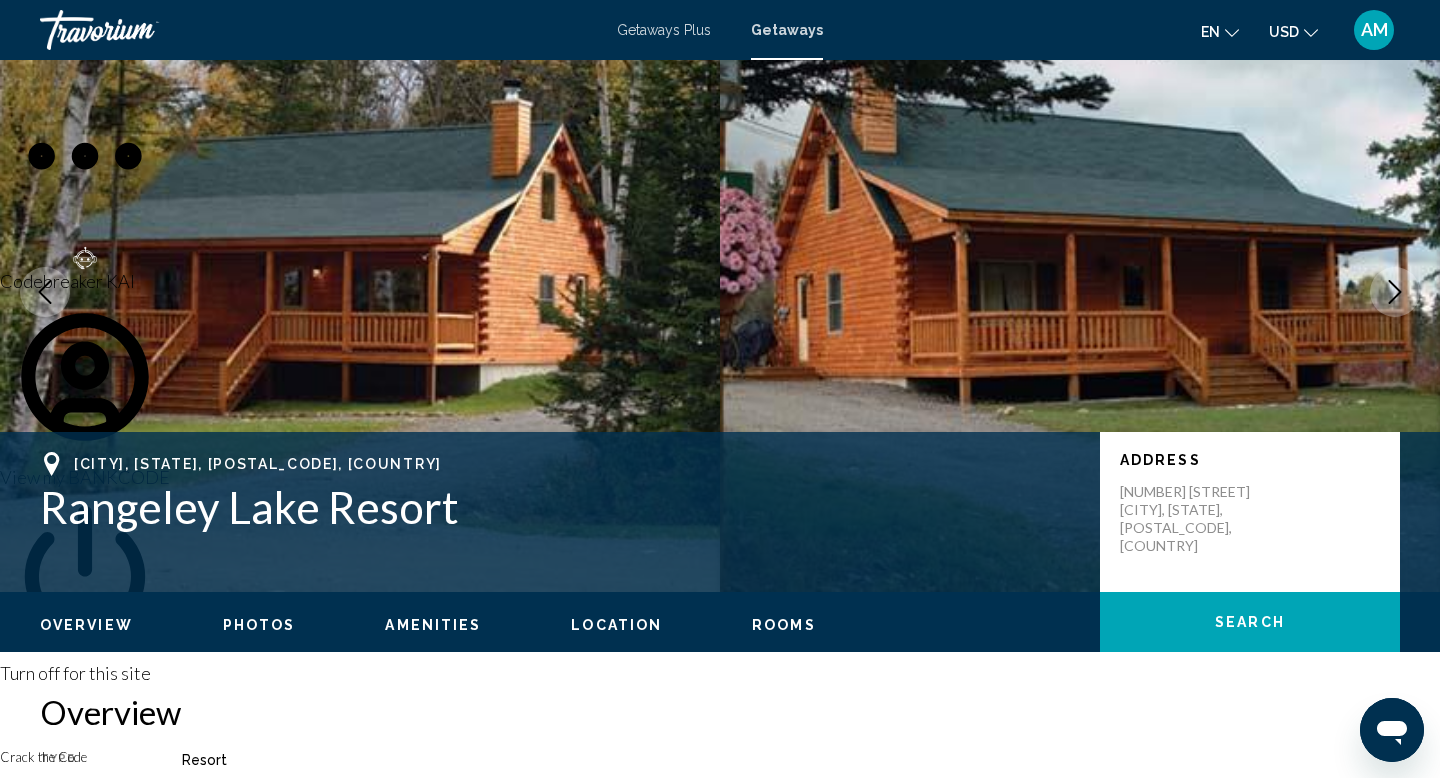scroll, scrollTop: 0, scrollLeft: 0, axis: both 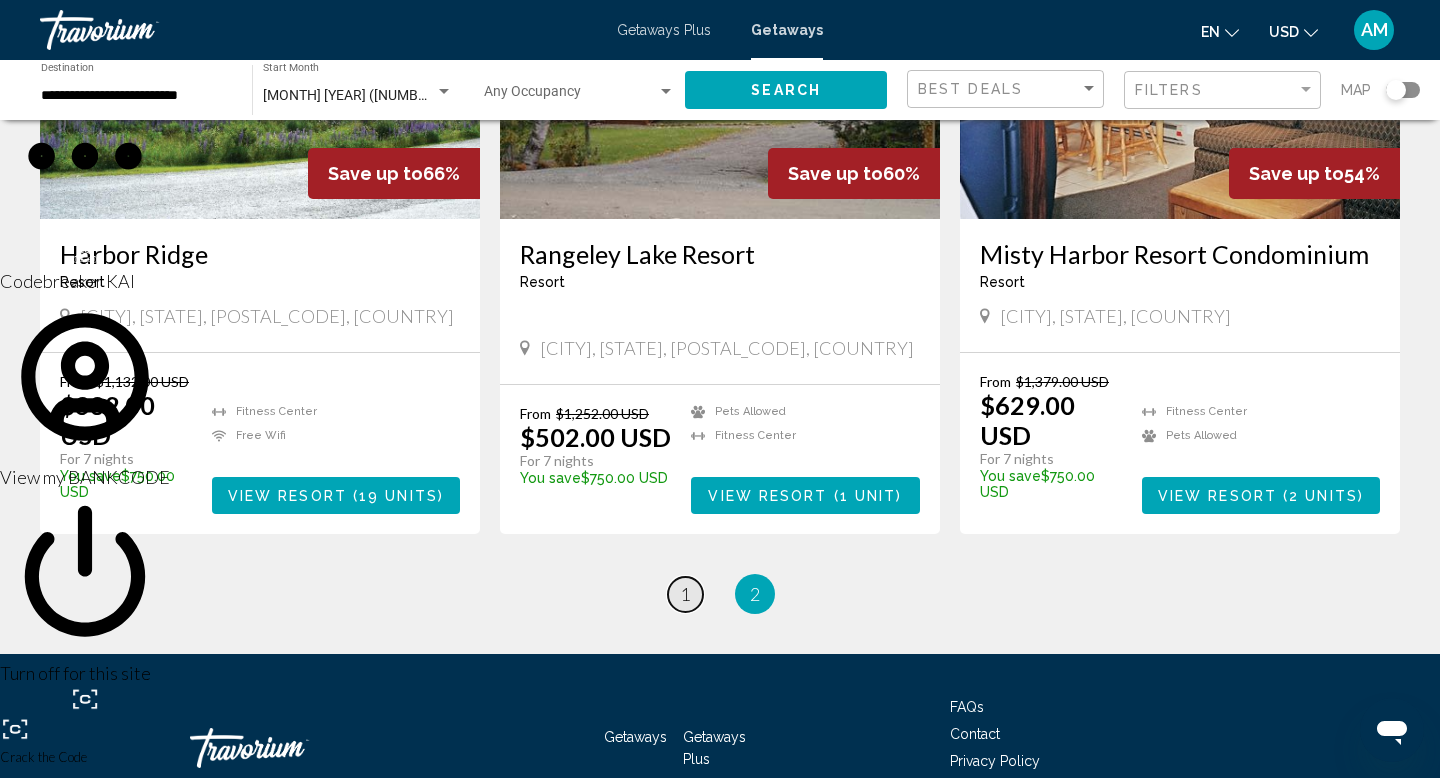 click on "1" at bounding box center (685, 594) 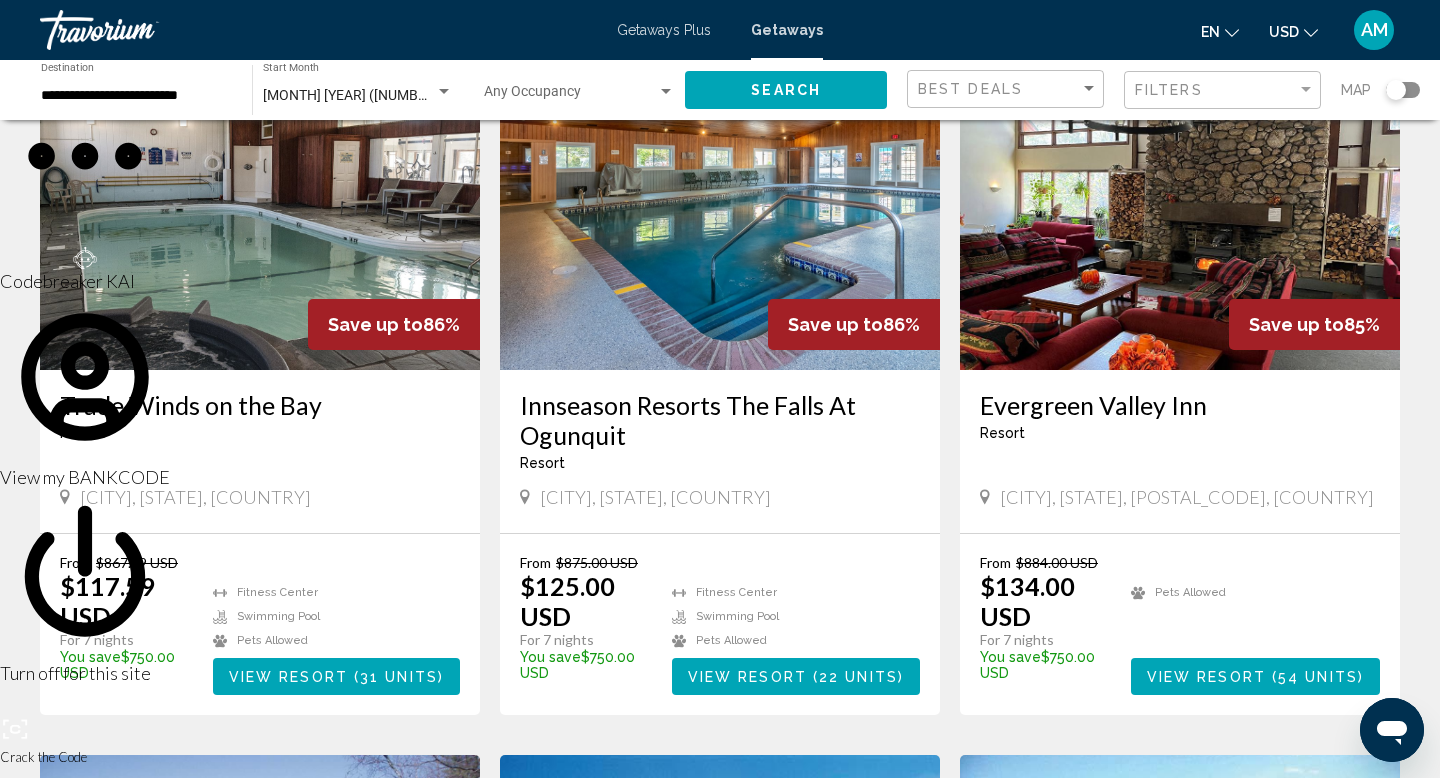 scroll, scrollTop: 161, scrollLeft: 0, axis: vertical 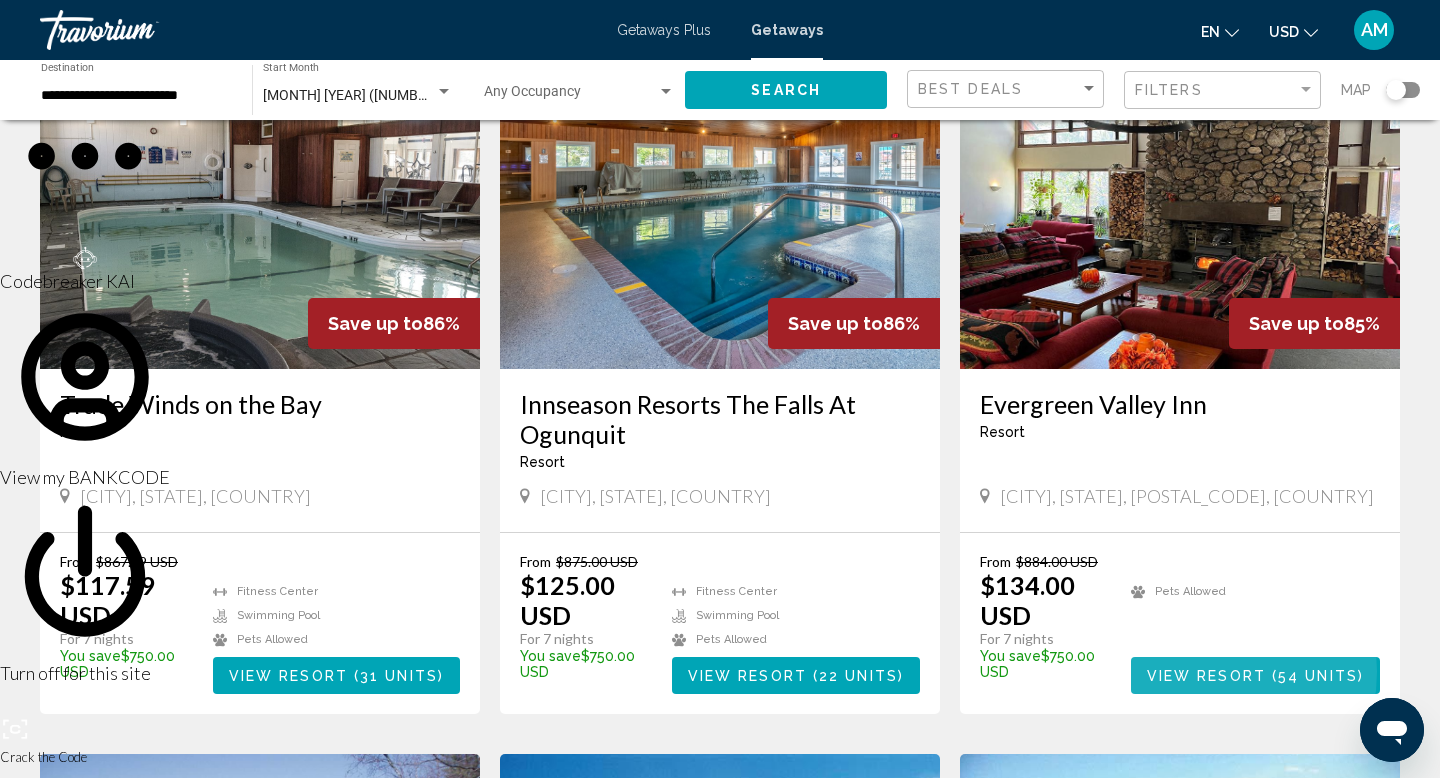 click on "View Resort" at bounding box center (1206, 676) 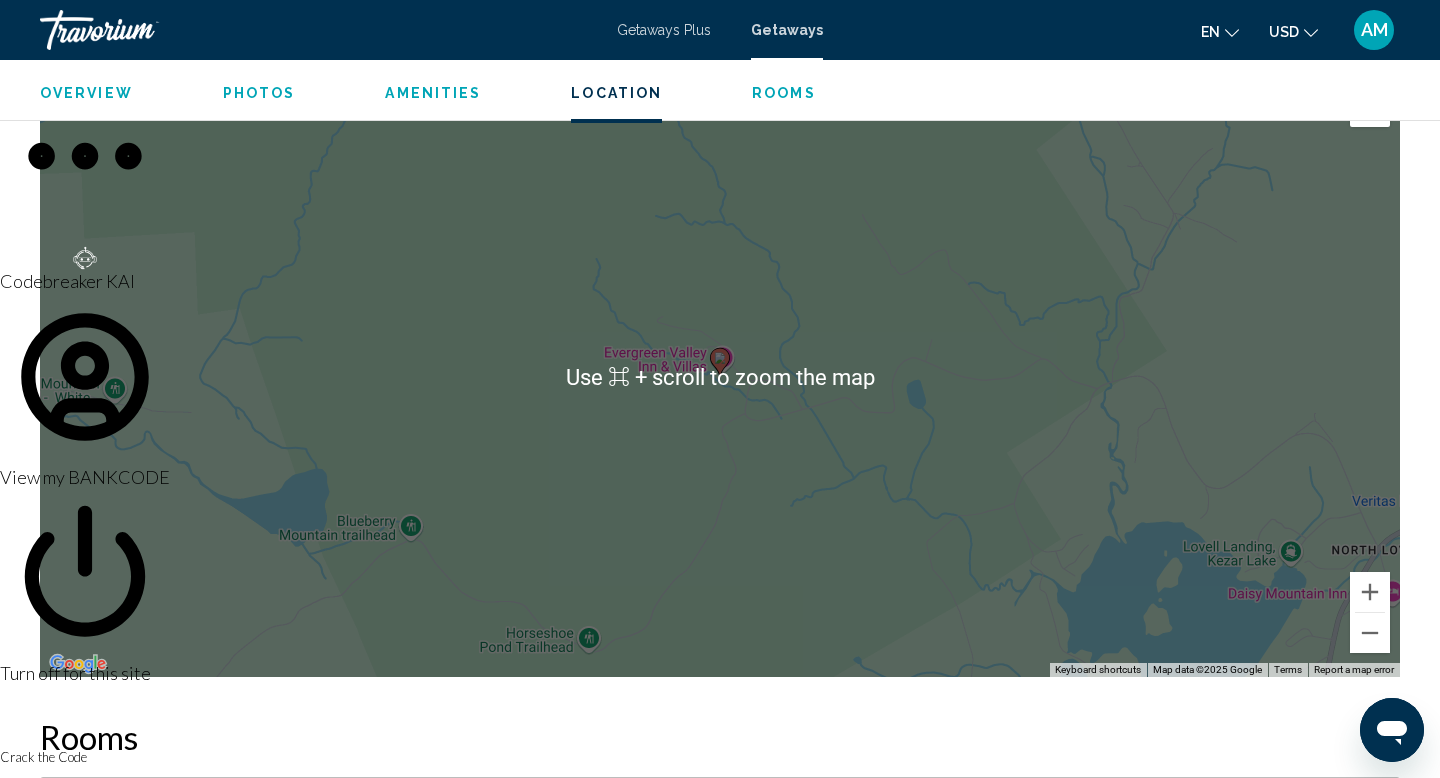 scroll, scrollTop: 2256, scrollLeft: 0, axis: vertical 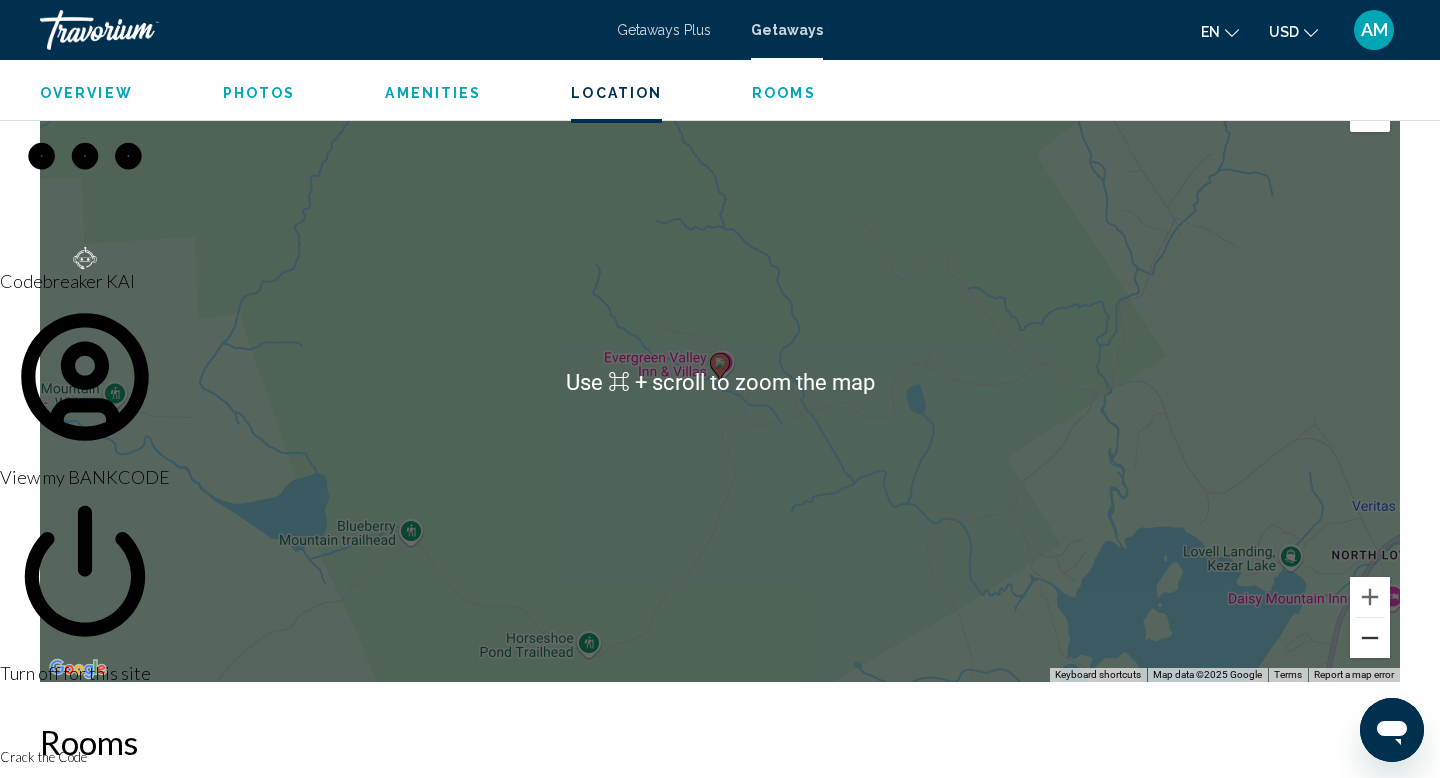 click at bounding box center [1370, 638] 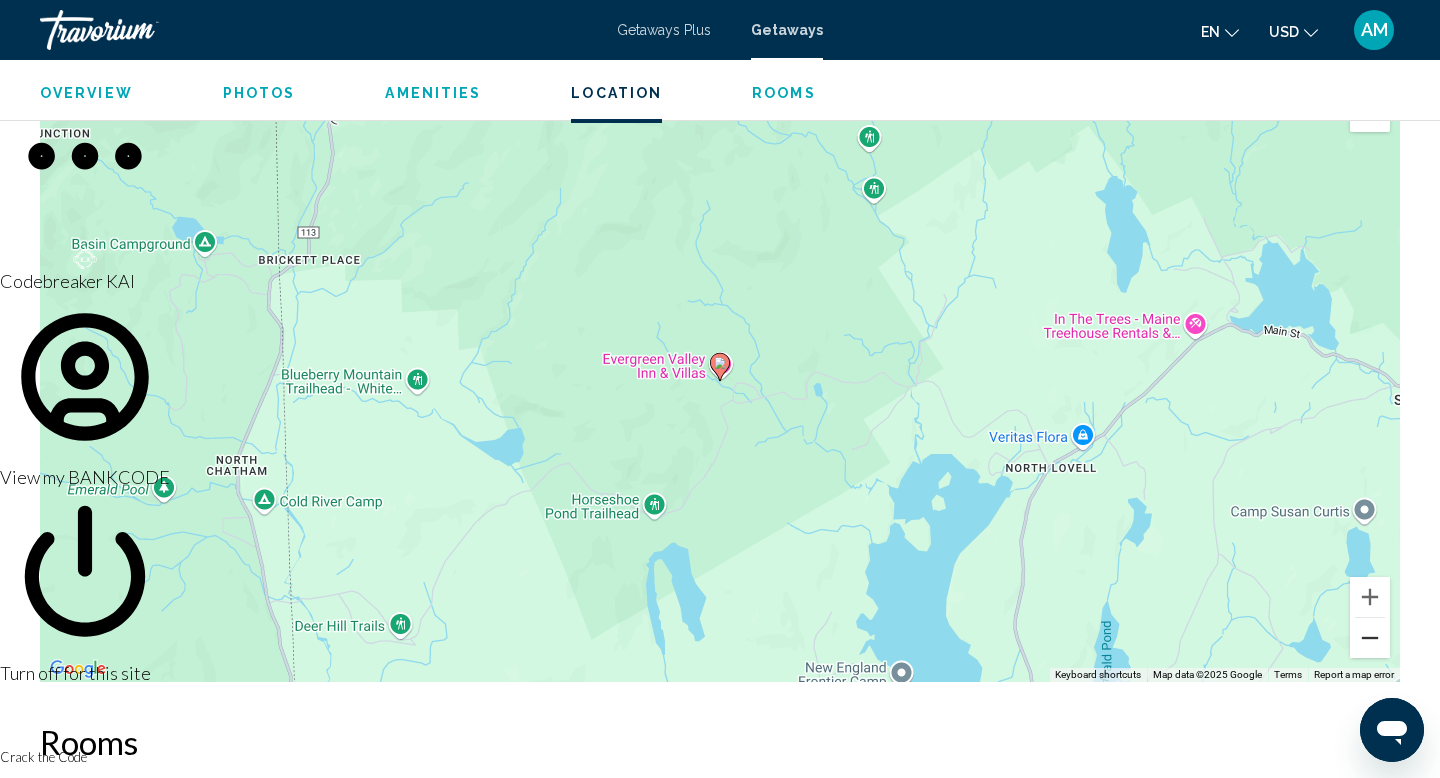 click at bounding box center [1370, 638] 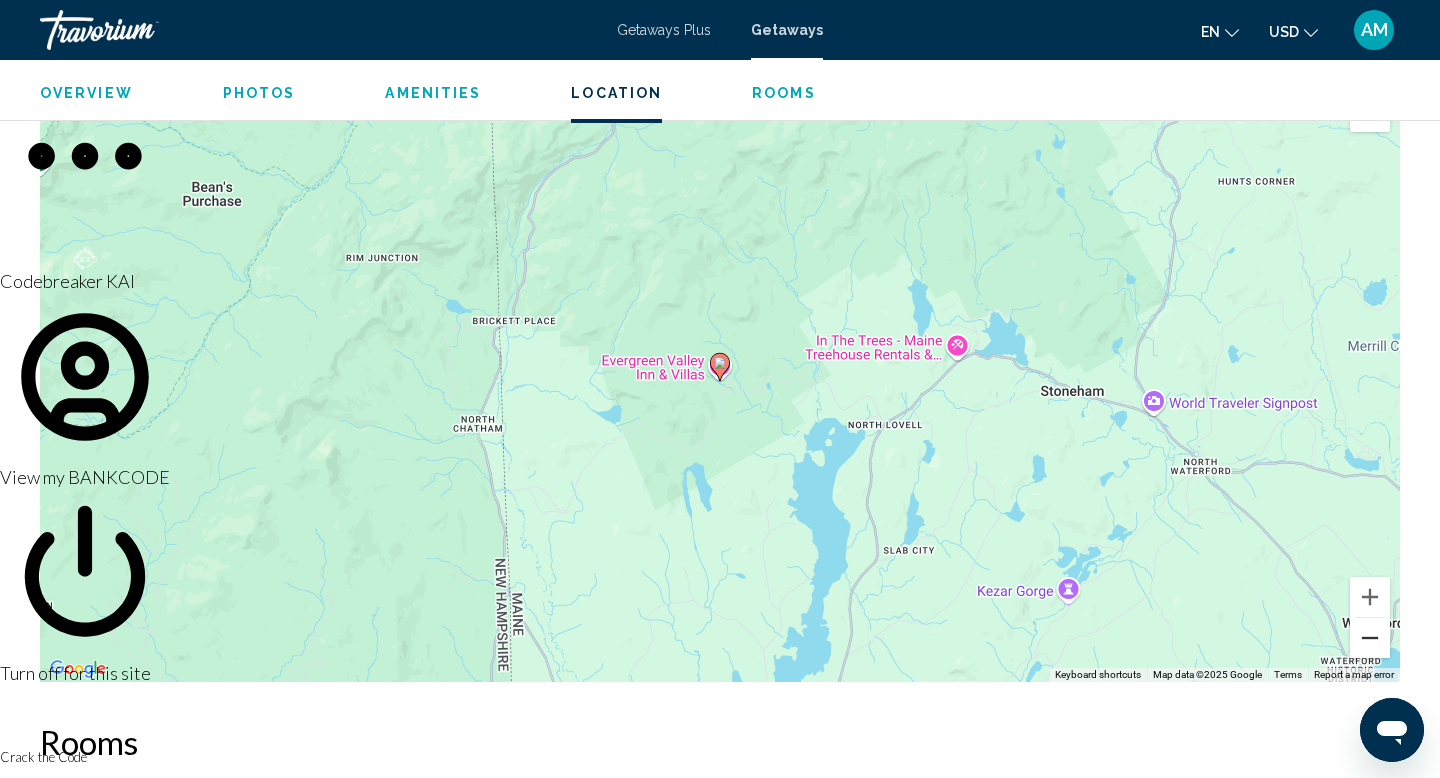 click at bounding box center (1370, 638) 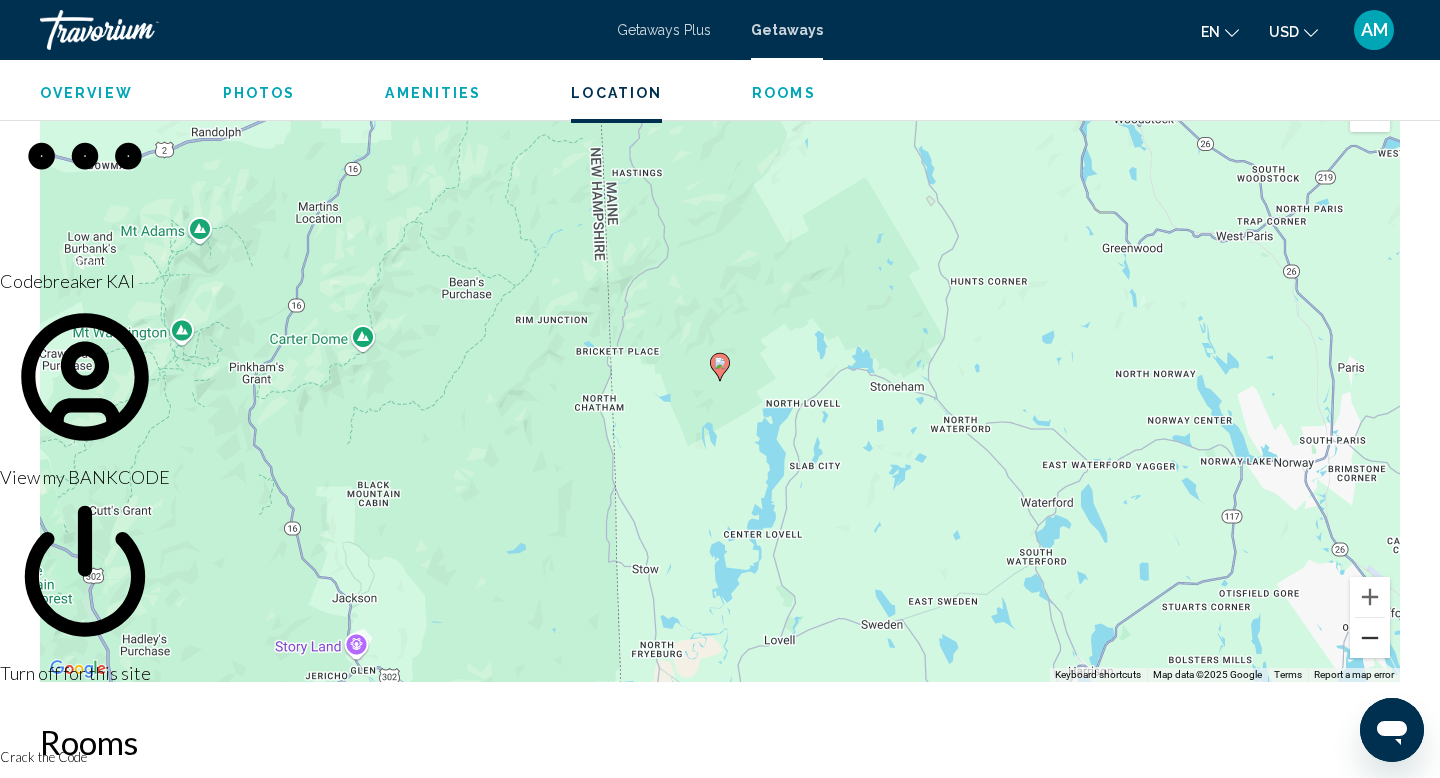 click at bounding box center [1370, 638] 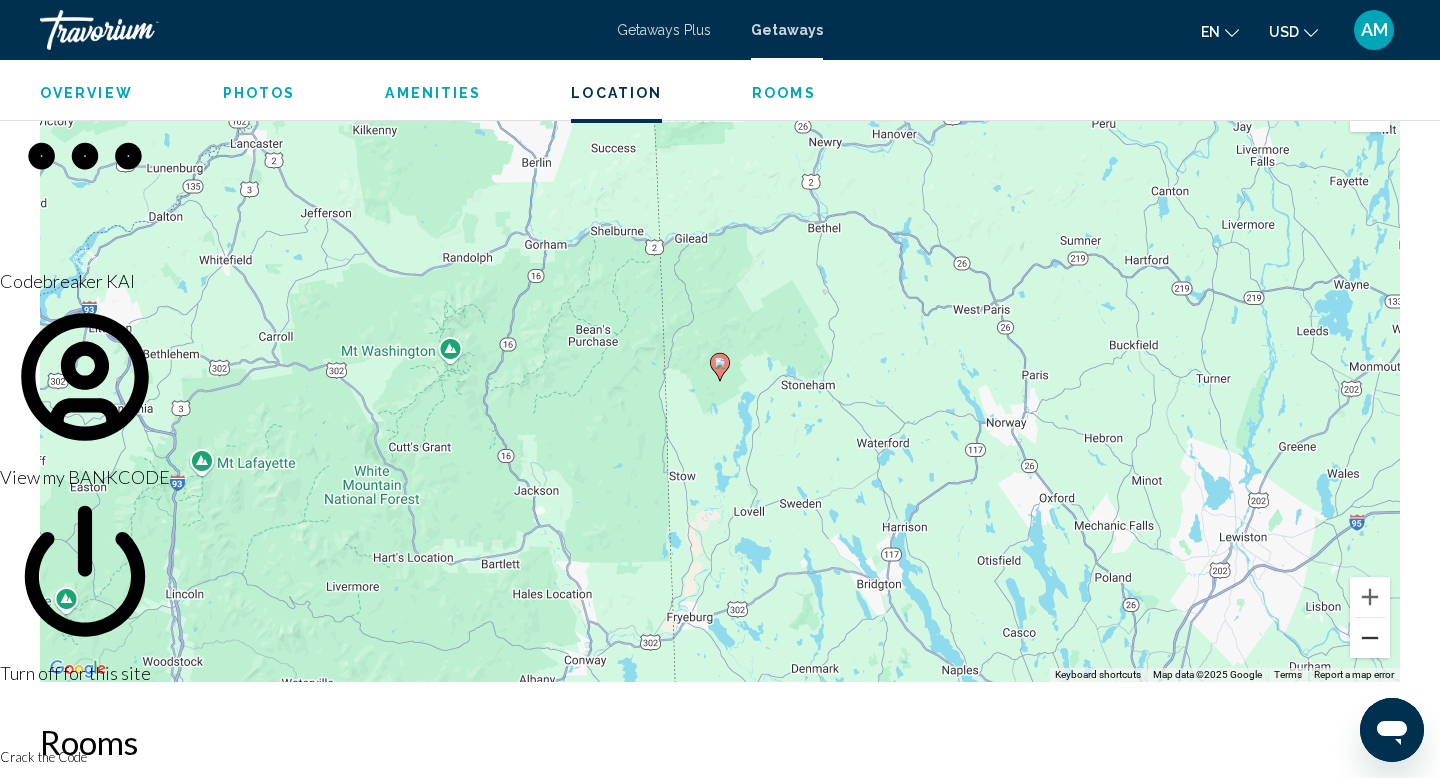 click at bounding box center [1370, 638] 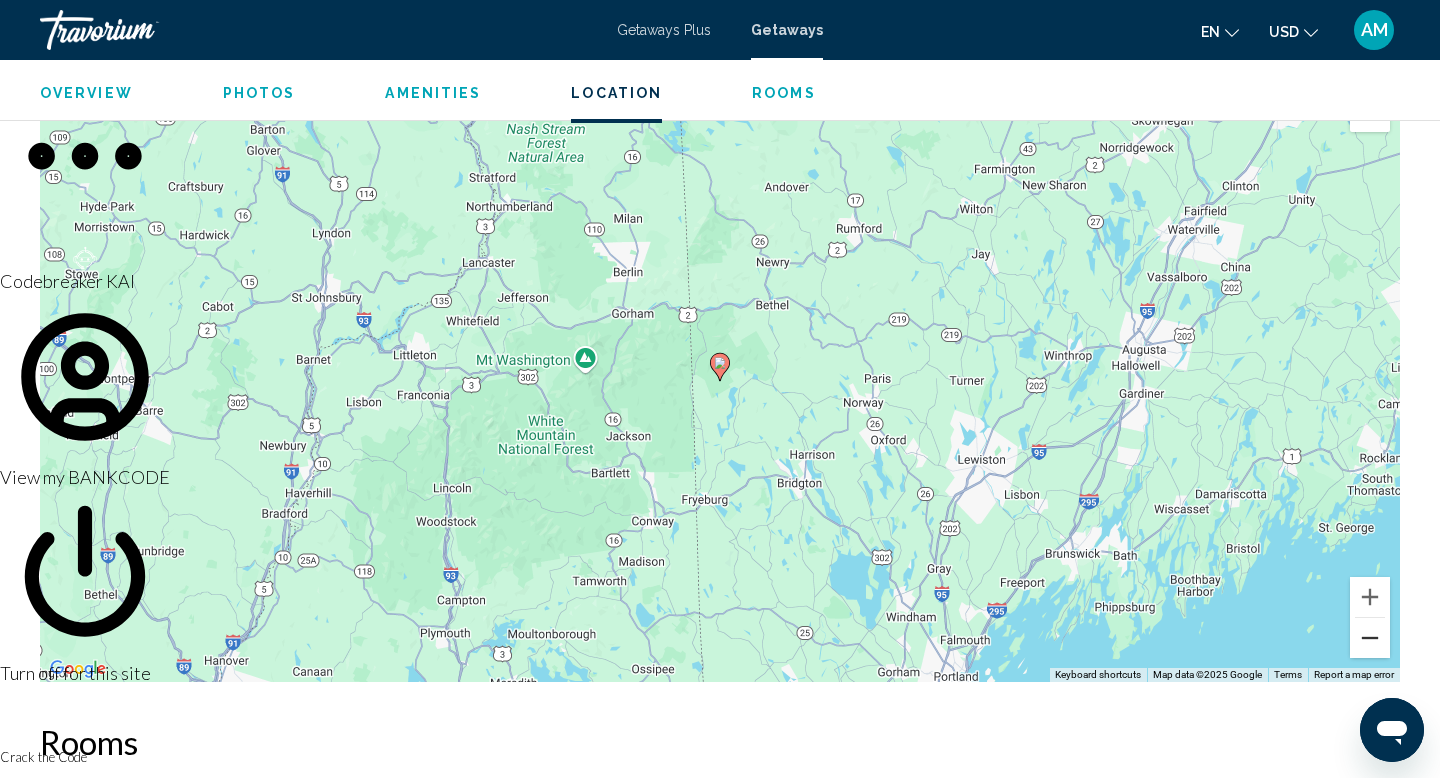 click at bounding box center [1370, 638] 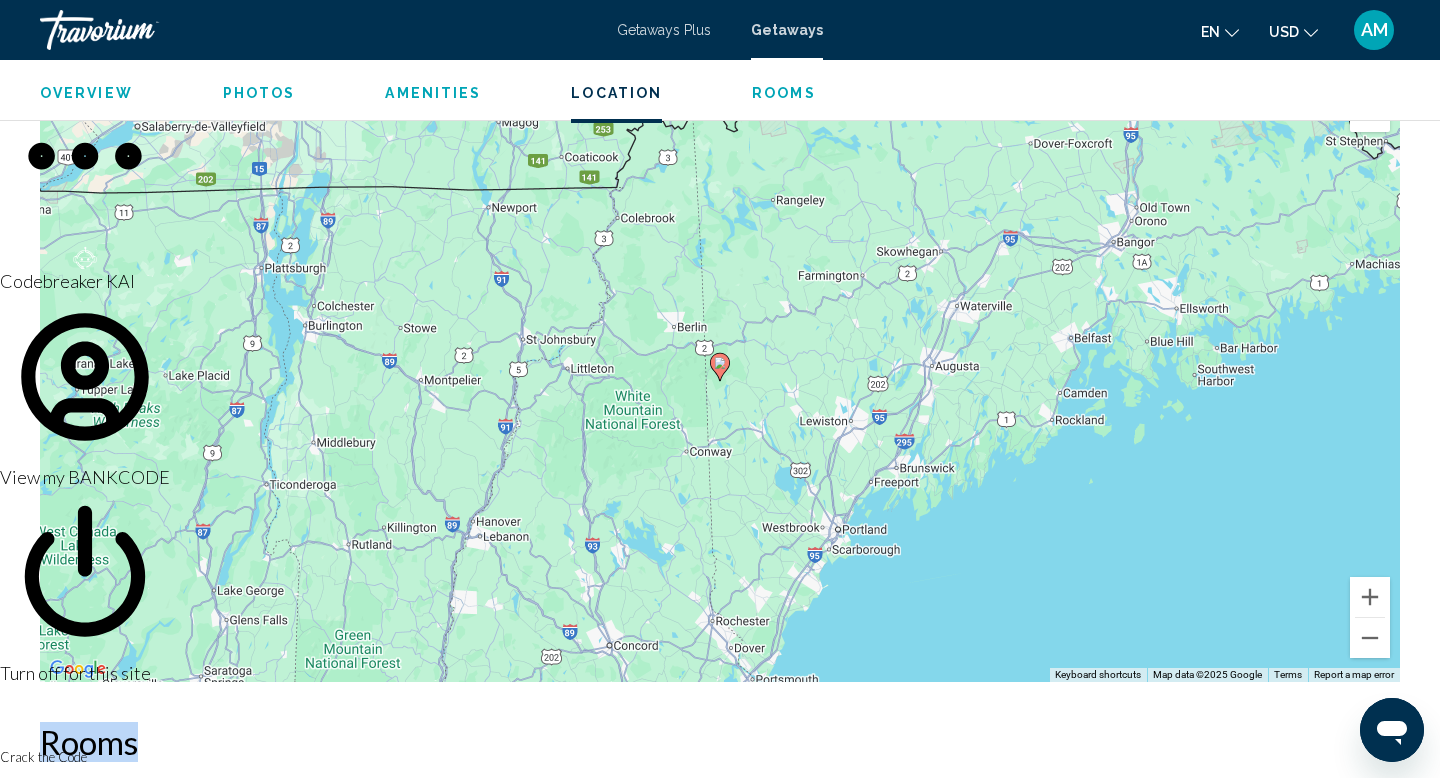 drag, startPoint x: 1127, startPoint y: 701, endPoint x: 1111, endPoint y: 511, distance: 190.6725 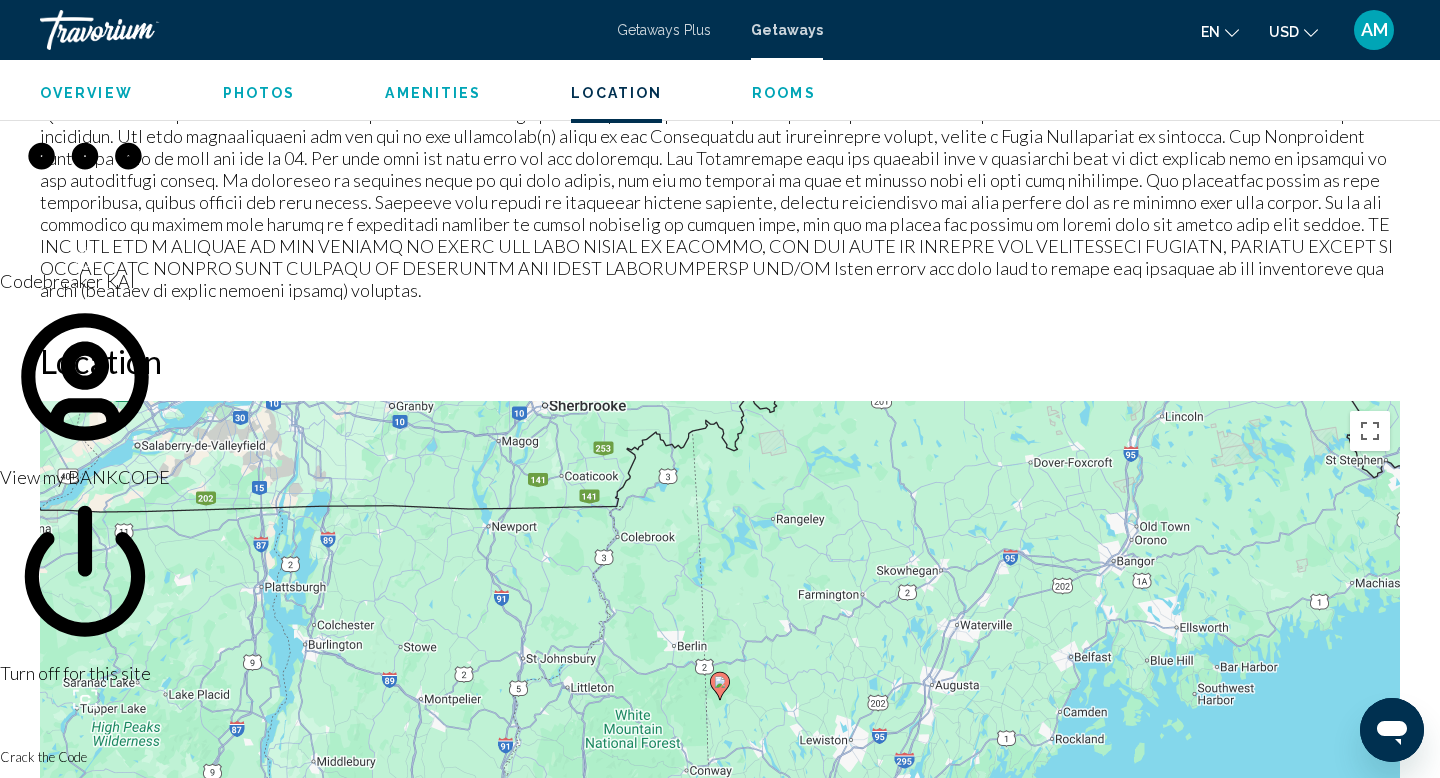 scroll, scrollTop: 1858, scrollLeft: 0, axis: vertical 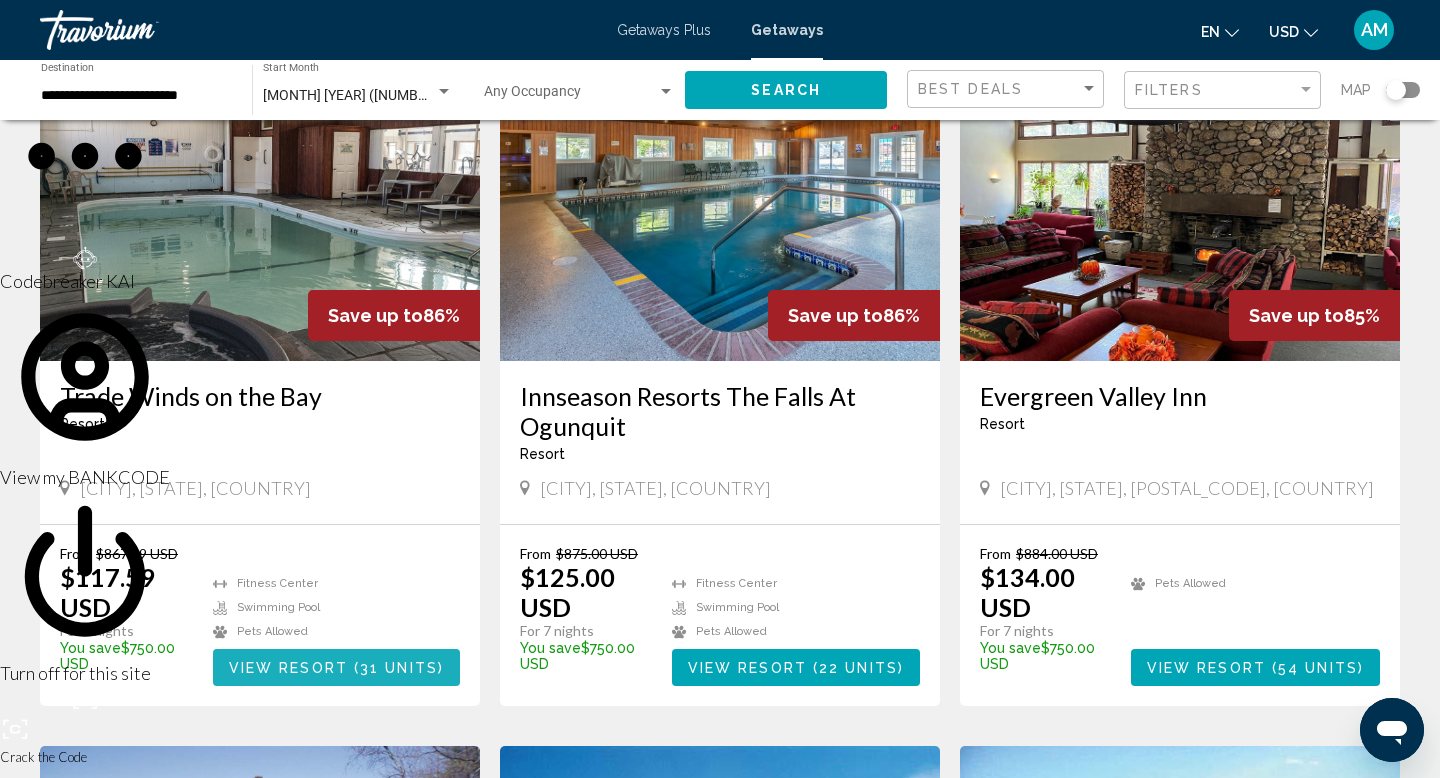 click on "31 units" at bounding box center [399, 668] 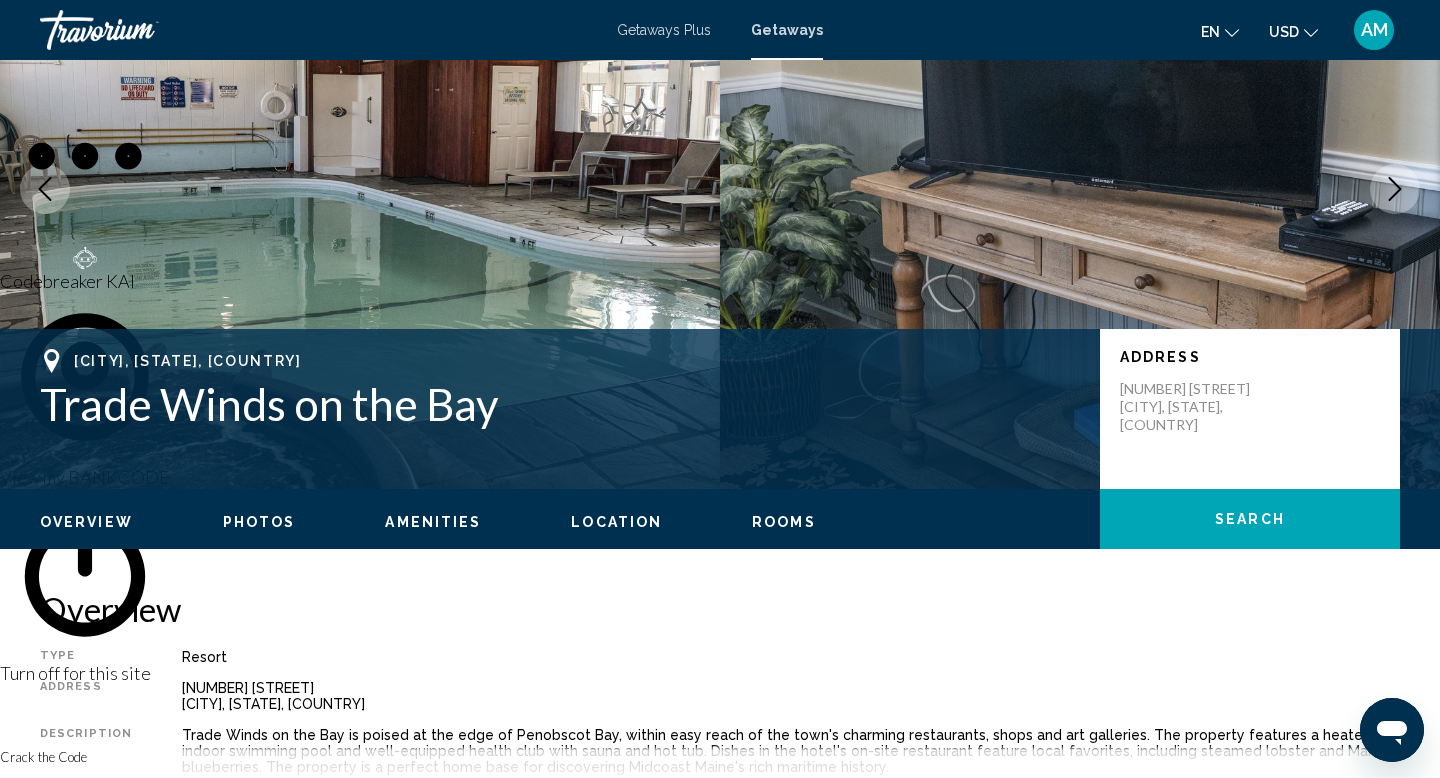 scroll, scrollTop: 0, scrollLeft: 0, axis: both 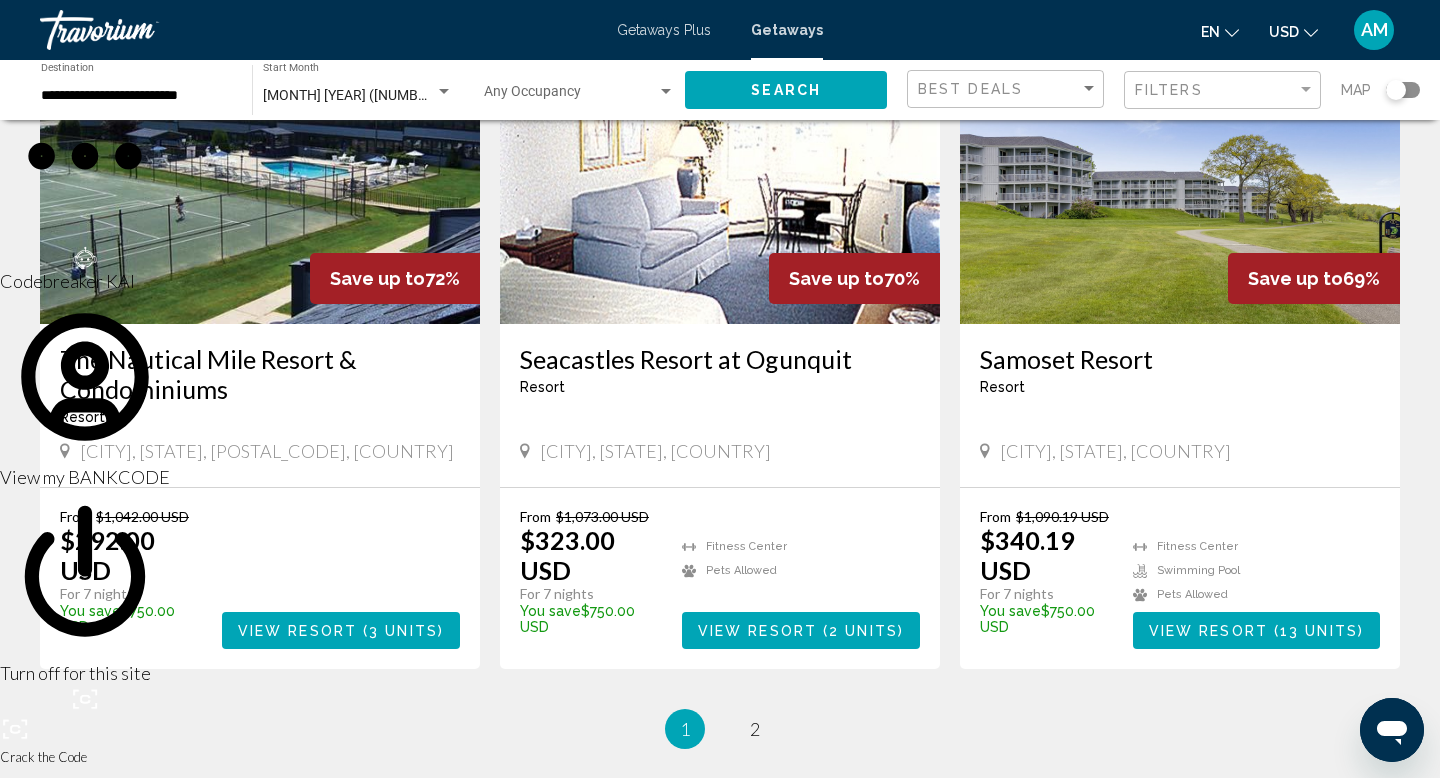 click at bounding box center [1180, 164] 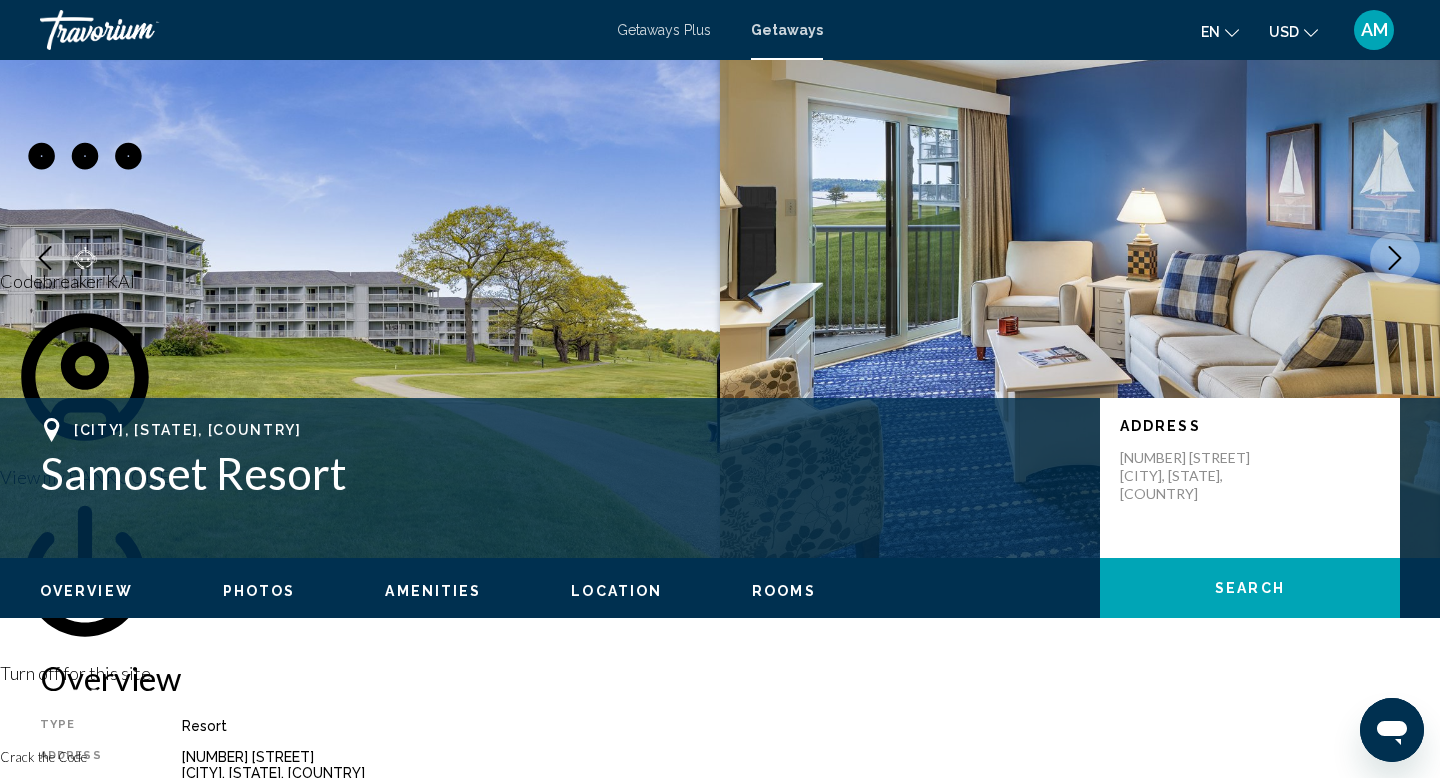 scroll, scrollTop: 0, scrollLeft: 0, axis: both 